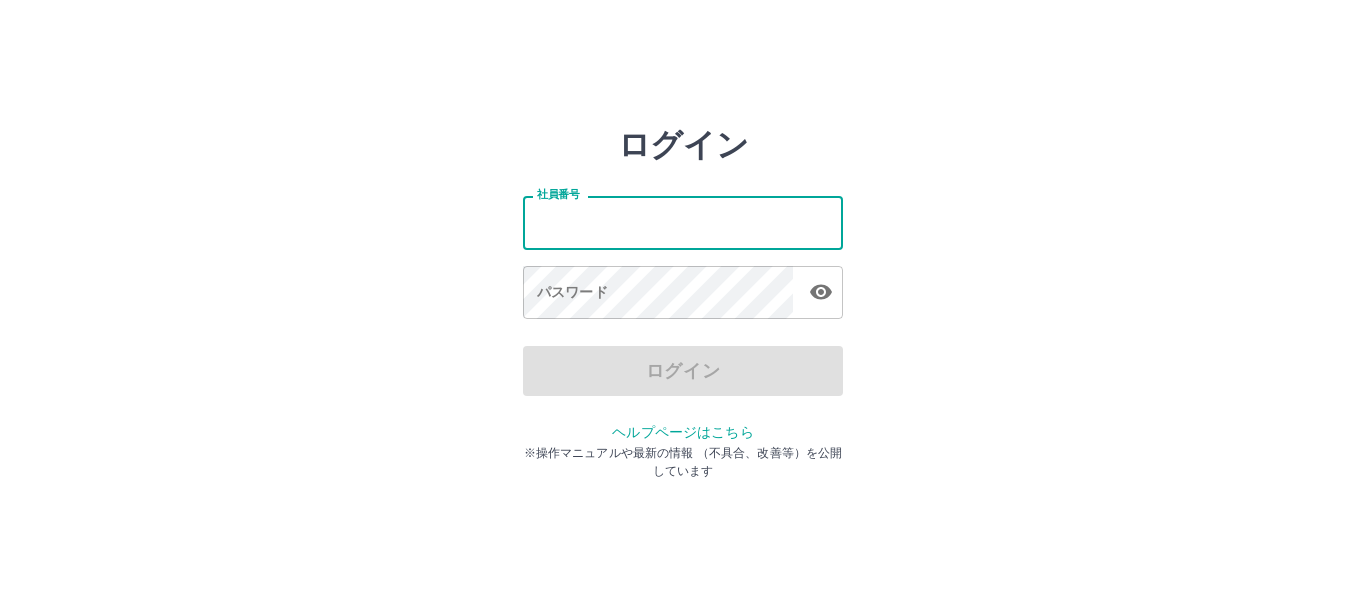 scroll, scrollTop: 0, scrollLeft: 0, axis: both 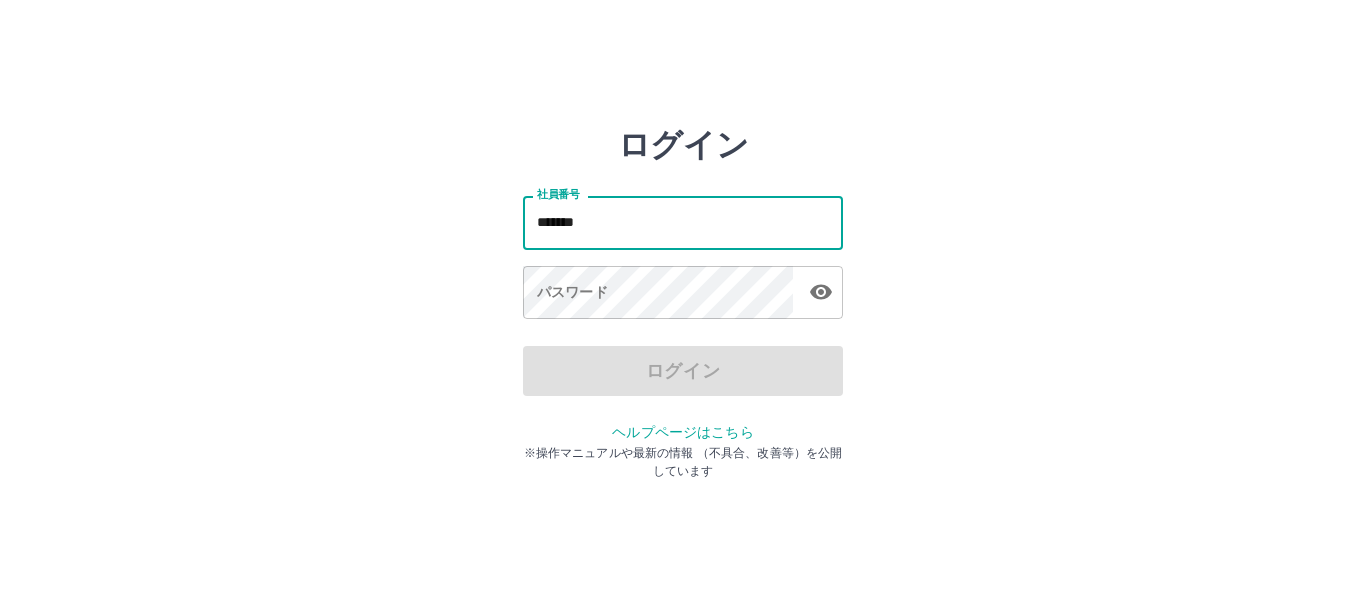 type on "*******" 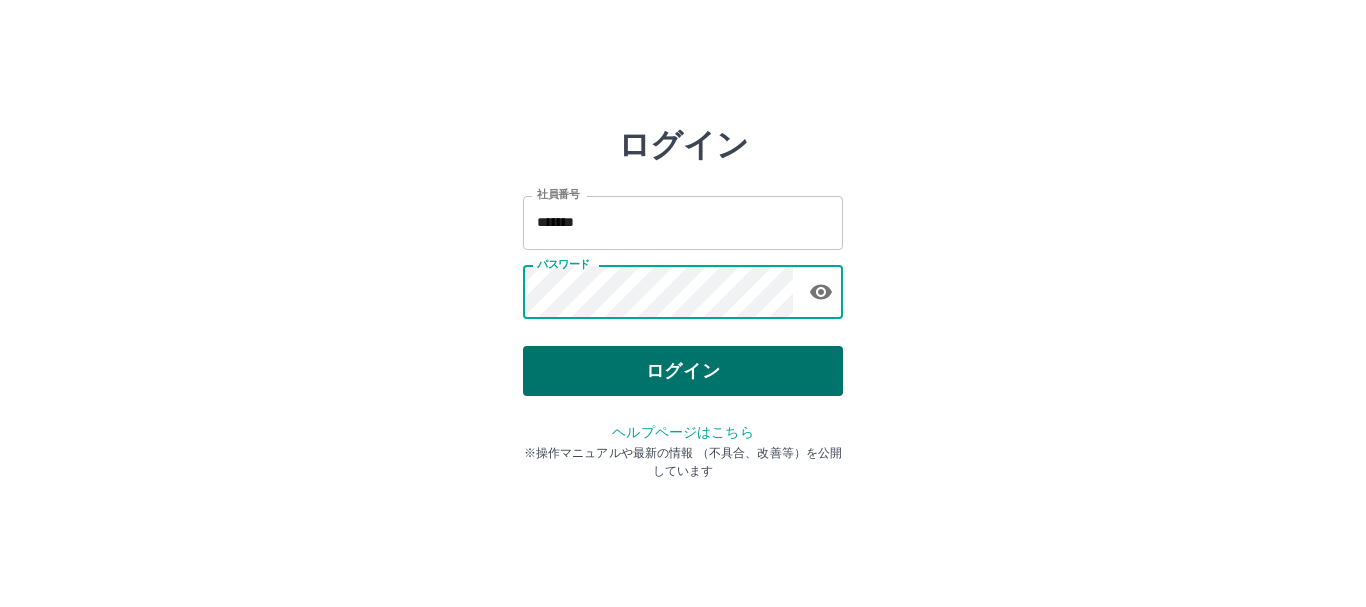 click on "ログイン" at bounding box center (683, 371) 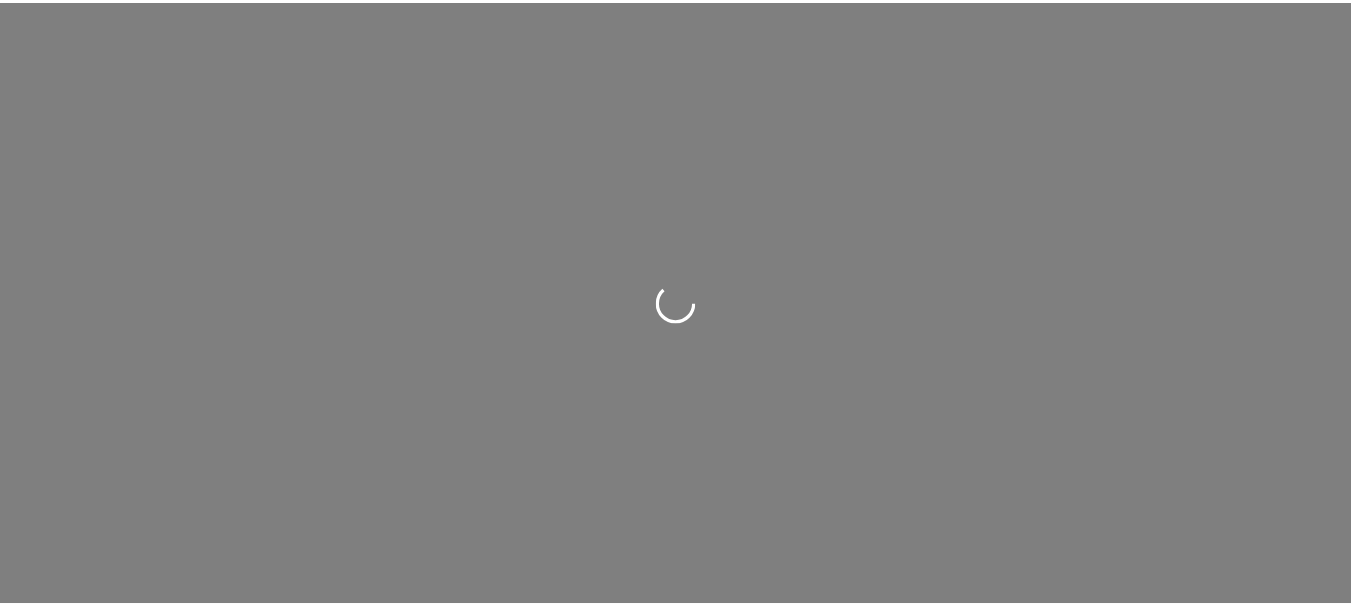 scroll, scrollTop: 0, scrollLeft: 0, axis: both 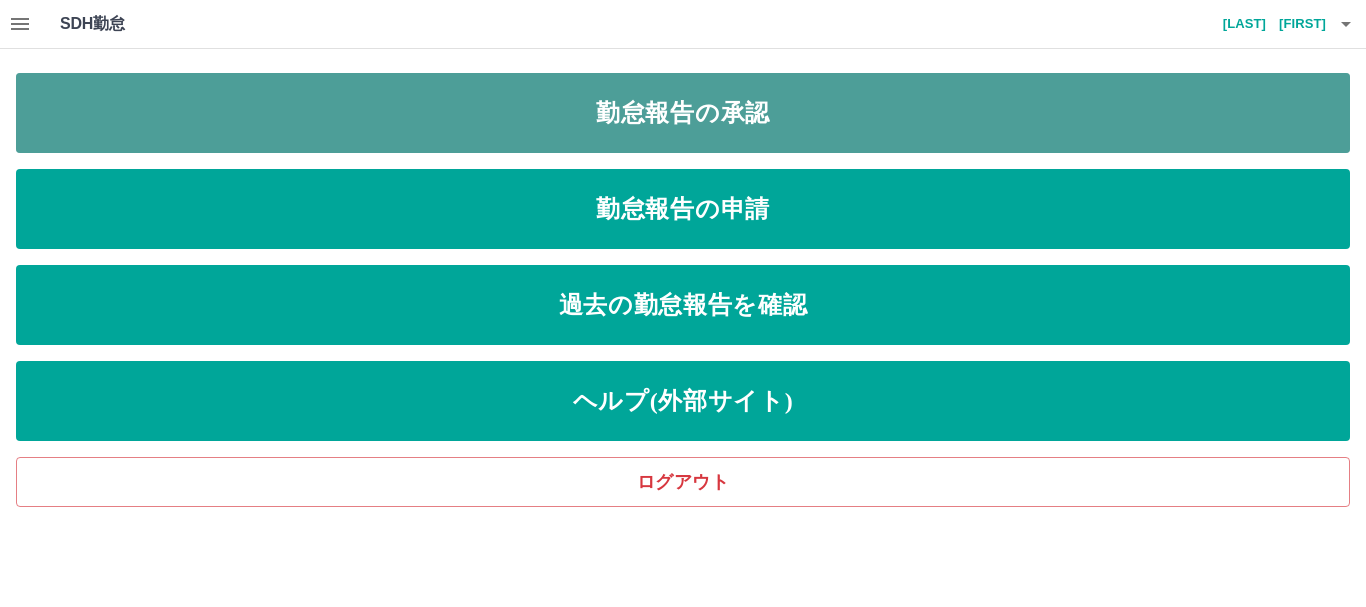 click on "勤怠報告の承認" at bounding box center (683, 113) 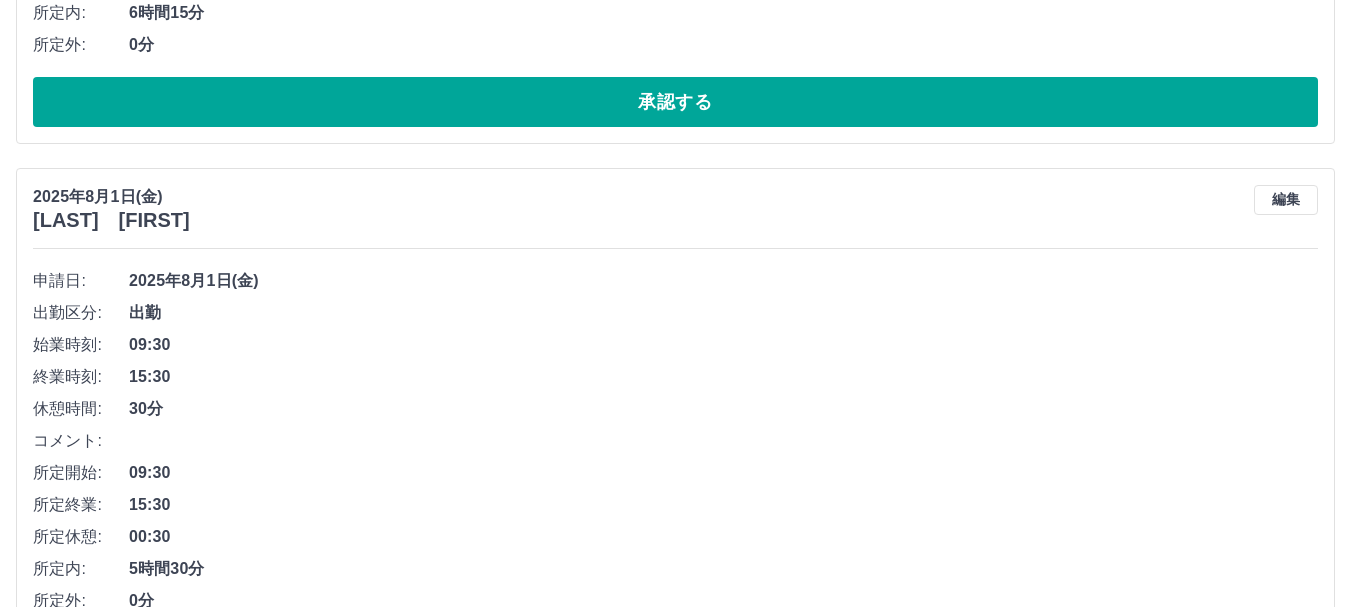 scroll, scrollTop: 10637, scrollLeft: 0, axis: vertical 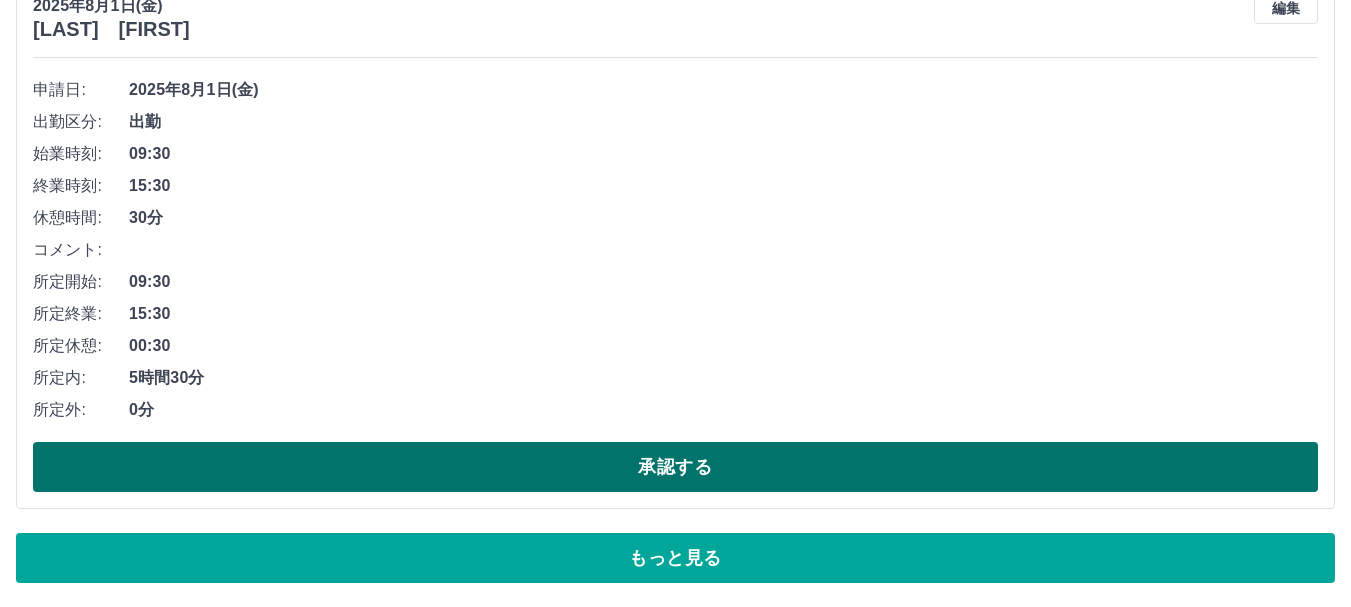 click on "承認する" at bounding box center (675, 467) 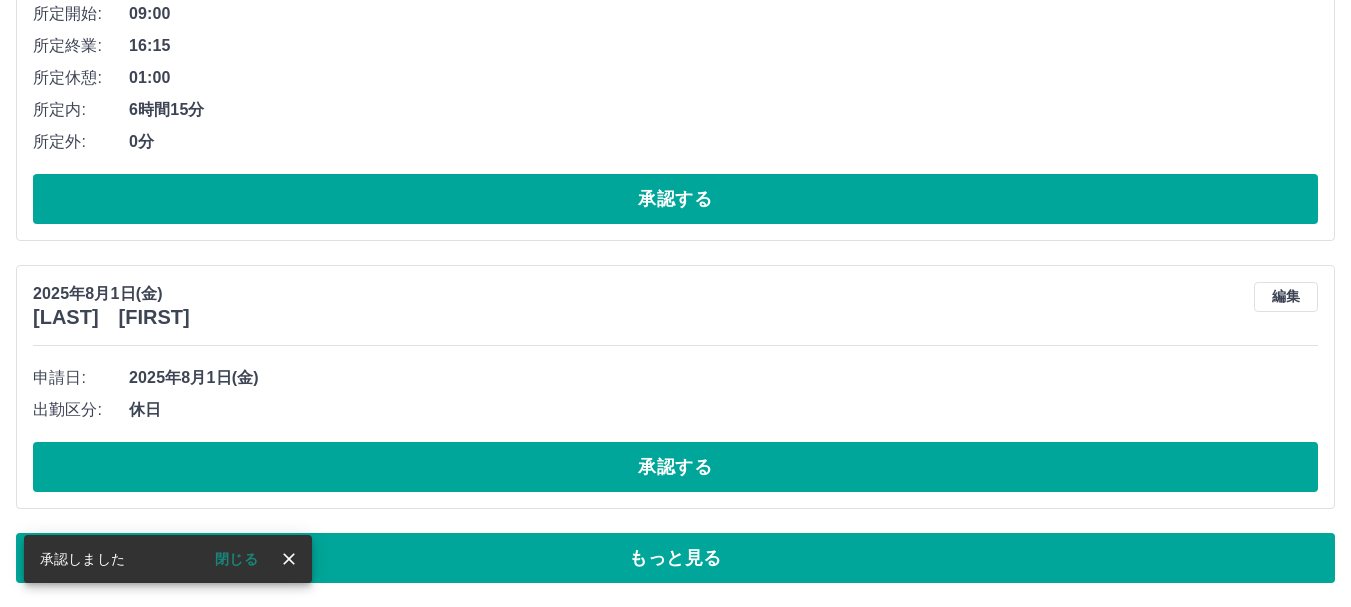 scroll, scrollTop: 10349, scrollLeft: 0, axis: vertical 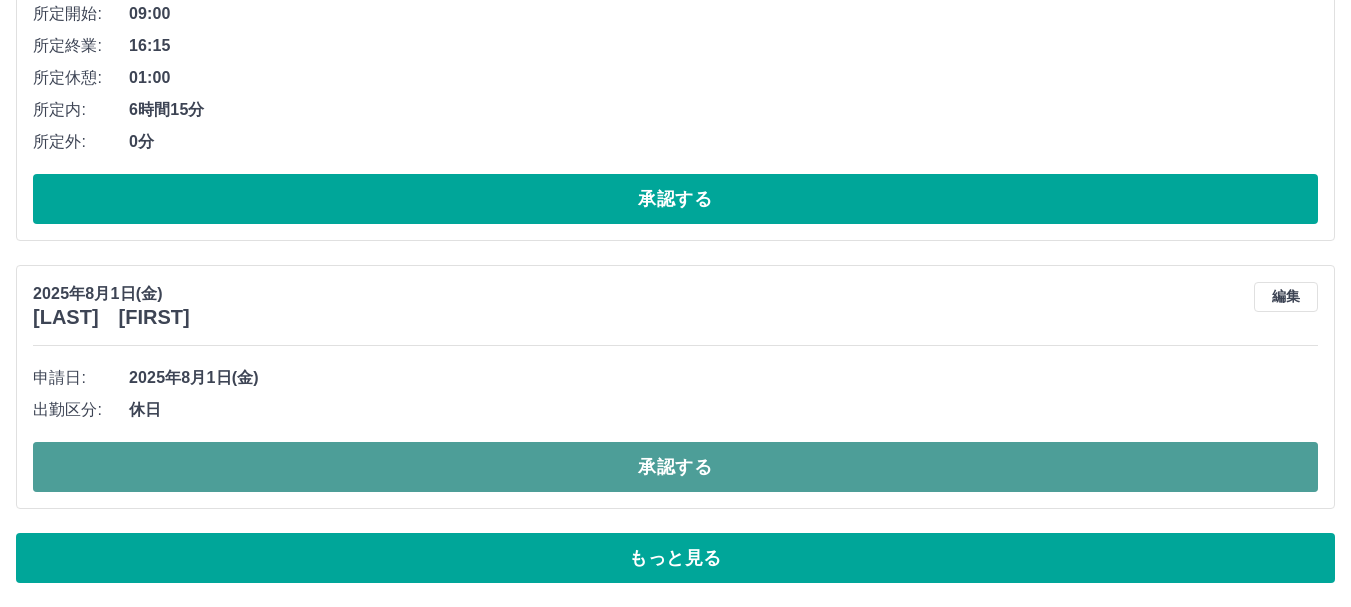 click on "承認する" at bounding box center [675, 467] 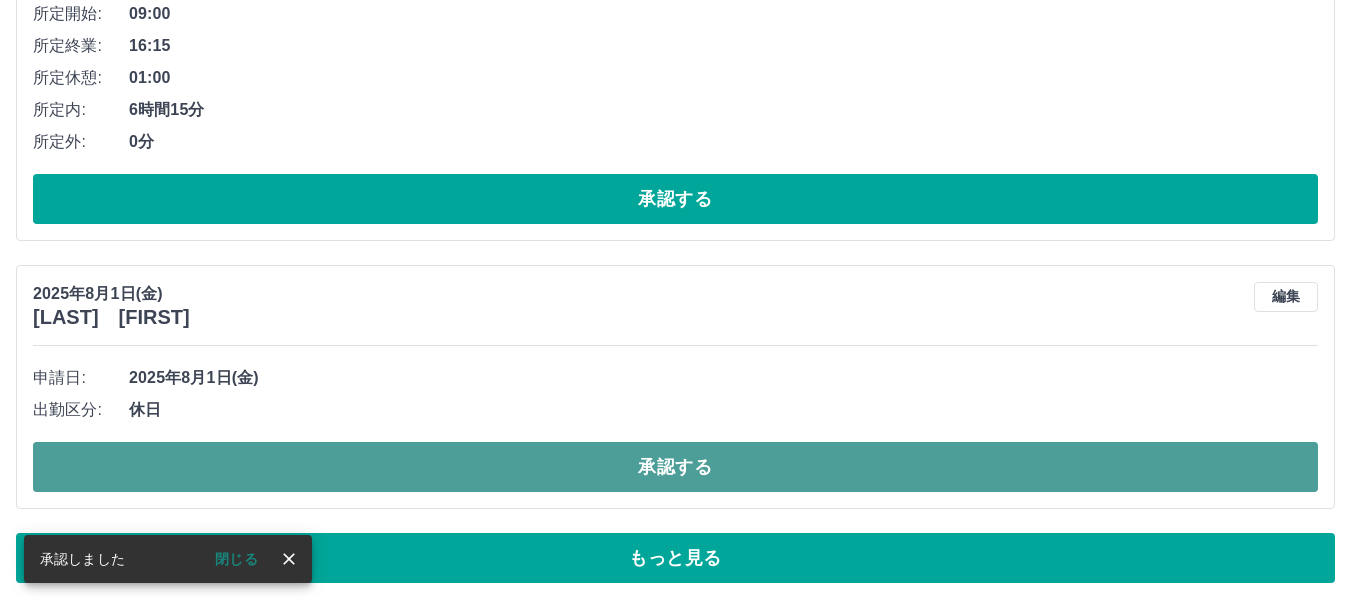 click on "承認する" at bounding box center (675, 467) 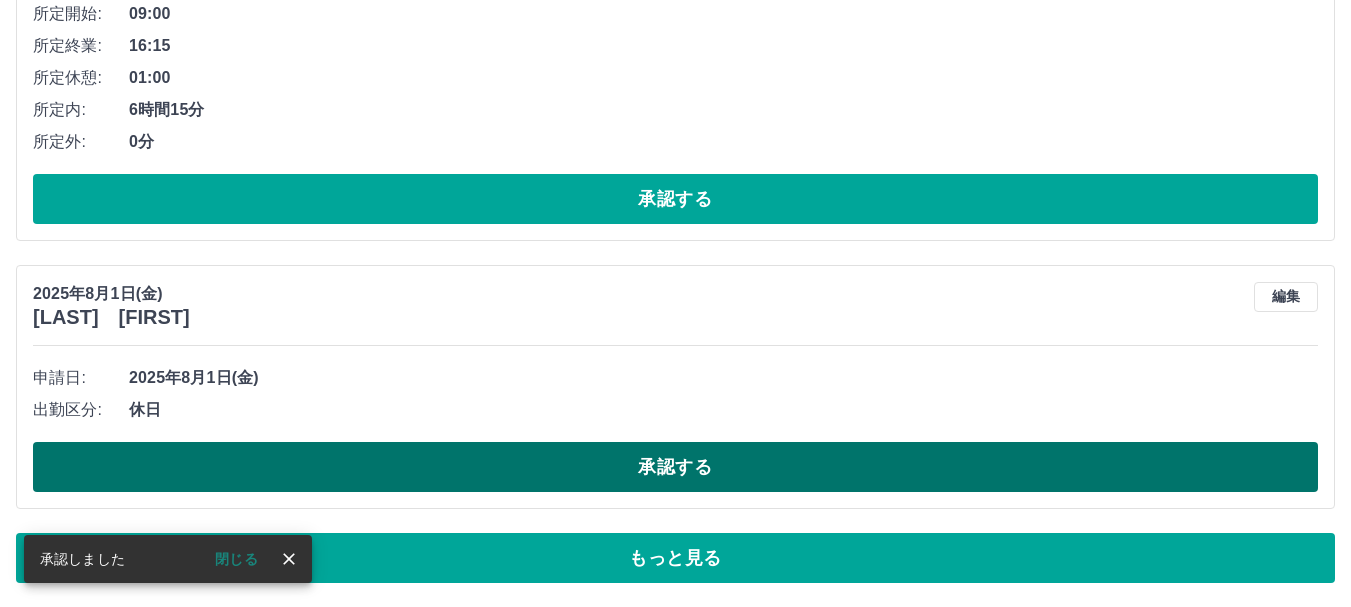 drag, startPoint x: 714, startPoint y: 463, endPoint x: 668, endPoint y: 456, distance: 46.52956 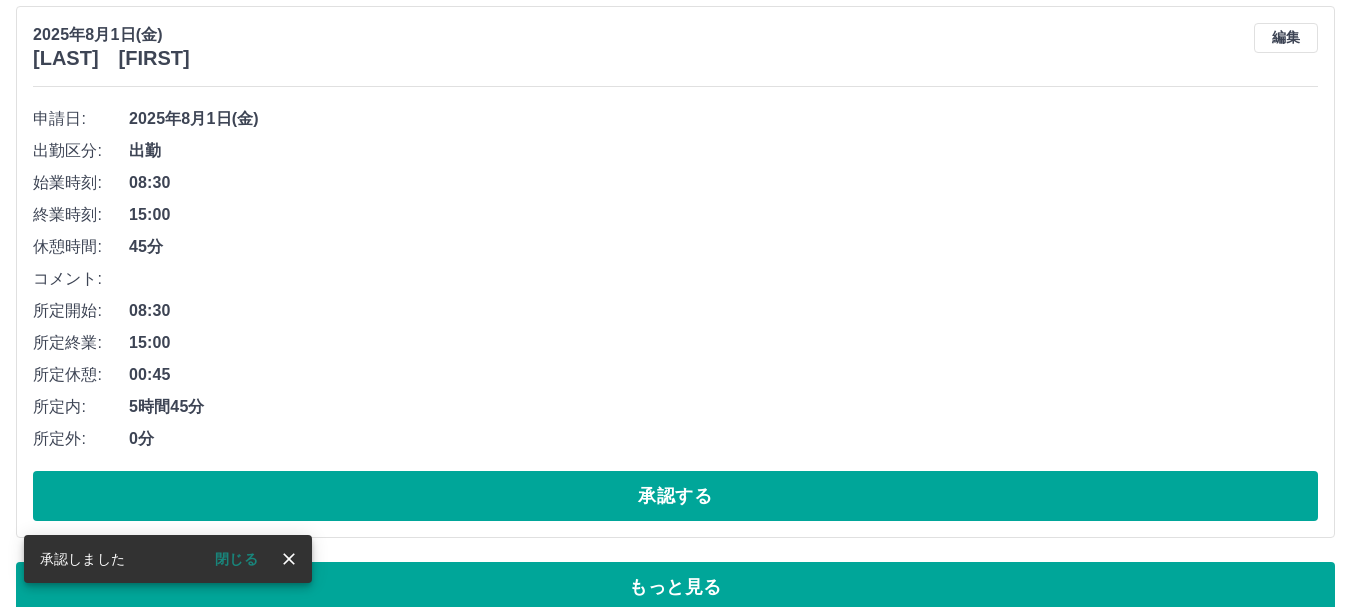 scroll, scrollTop: 10637, scrollLeft: 0, axis: vertical 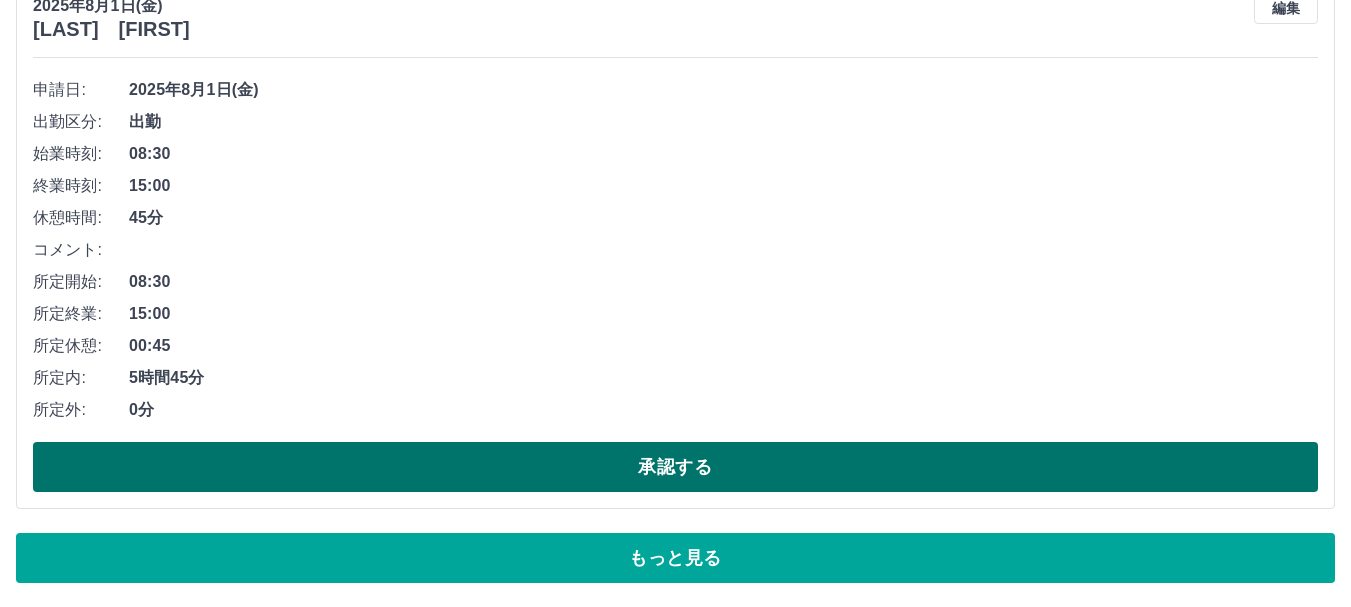 click on "承認する" at bounding box center (675, 467) 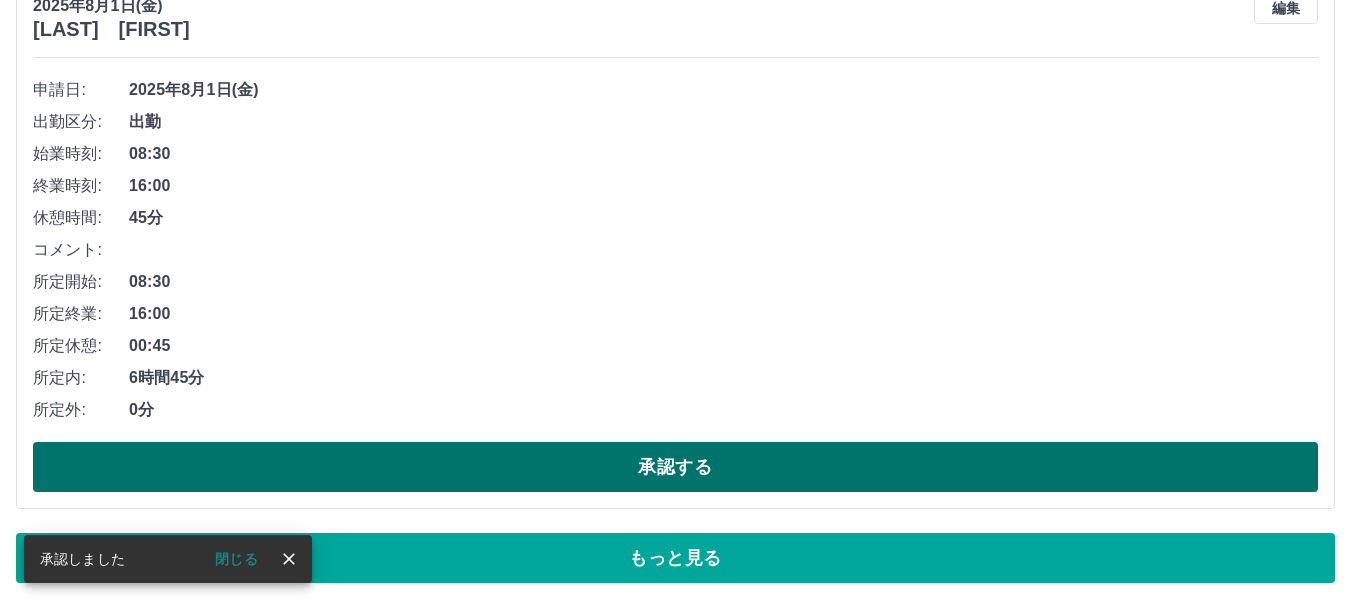 click on "承認する" at bounding box center [675, 467] 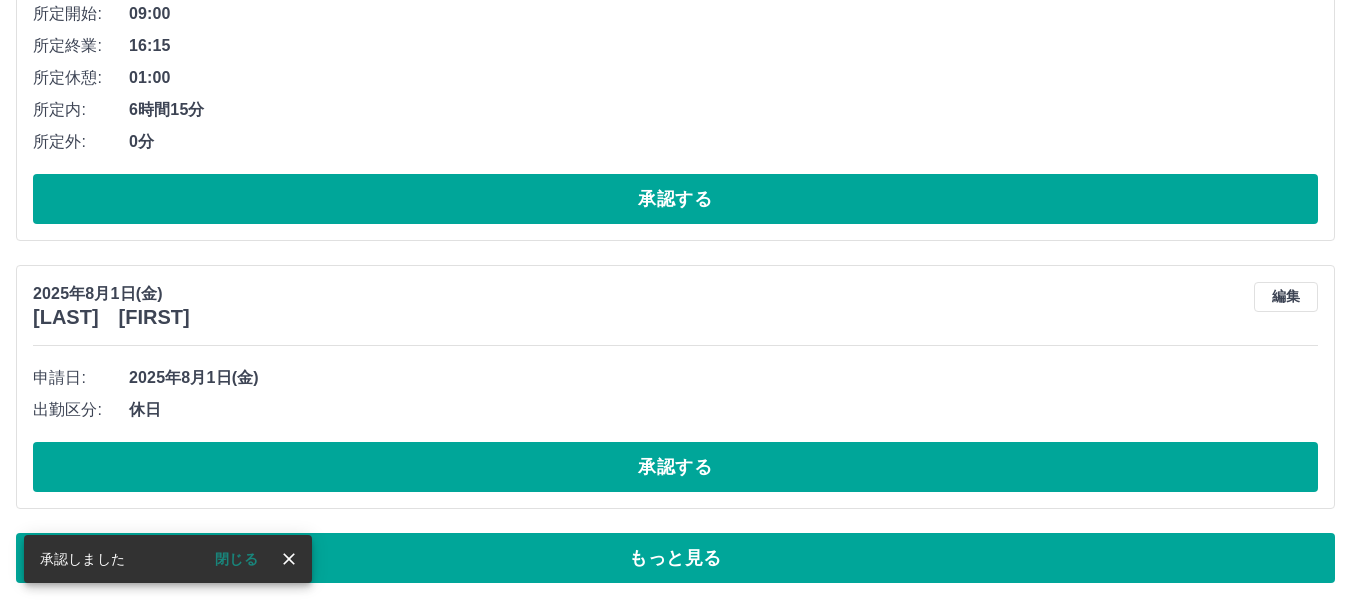 scroll, scrollTop: 10349, scrollLeft: 0, axis: vertical 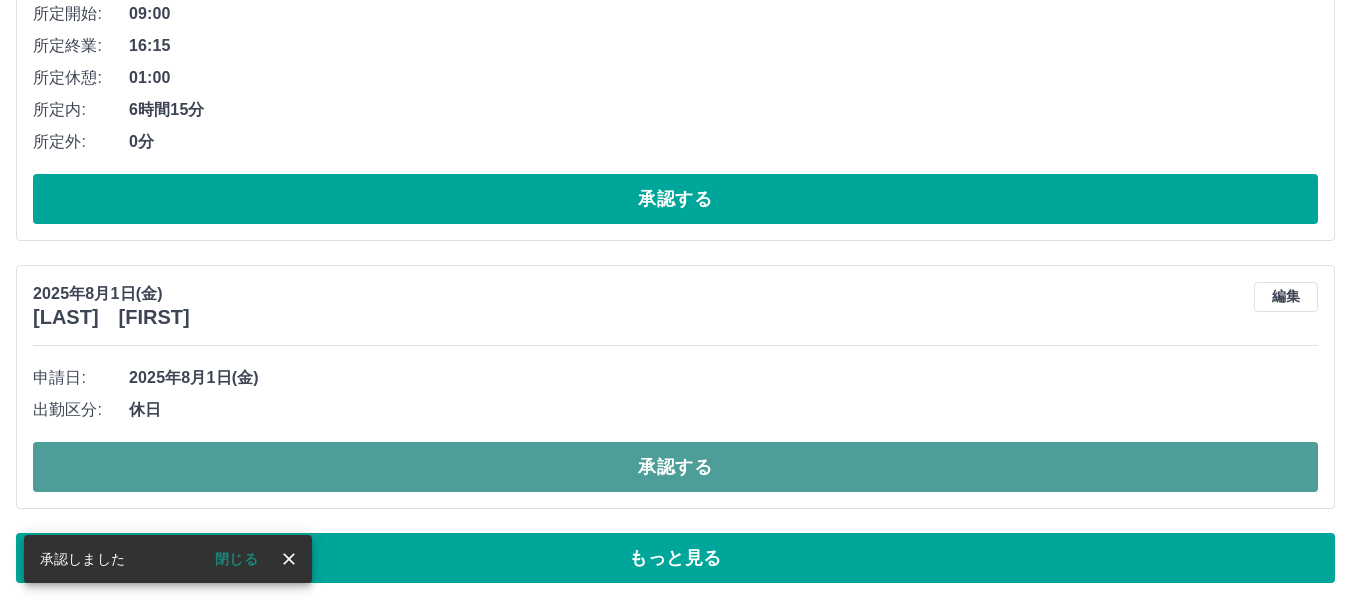 click on "承認する" at bounding box center (675, 467) 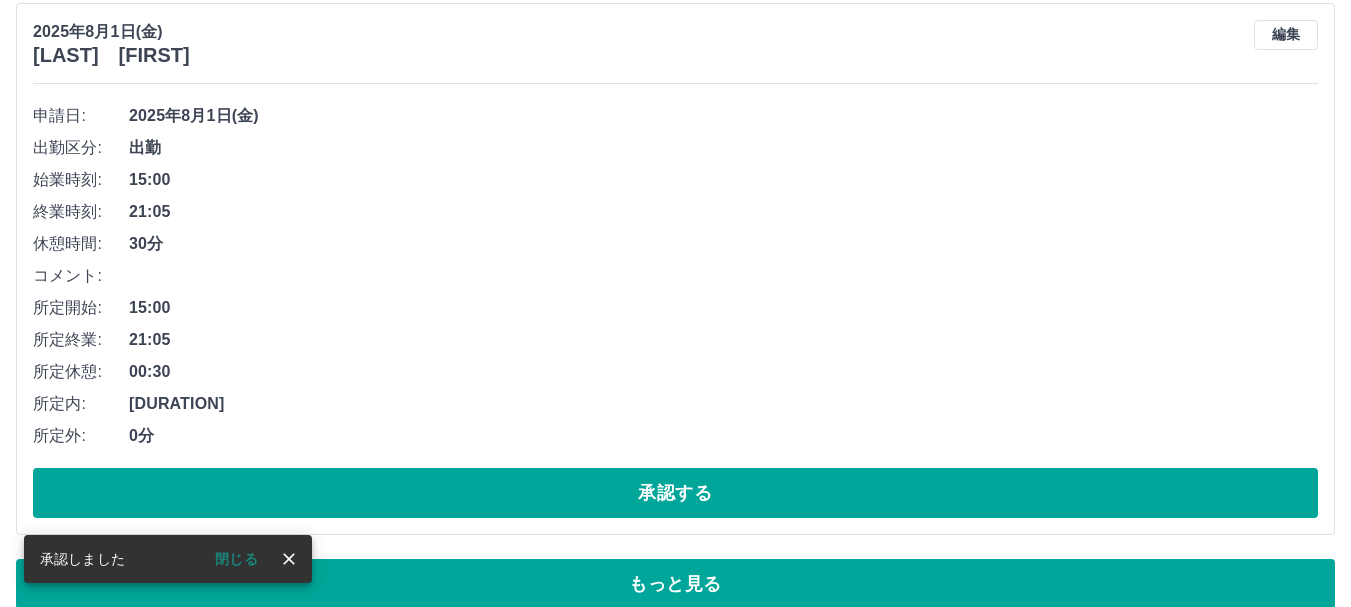 scroll, scrollTop: 10637, scrollLeft: 0, axis: vertical 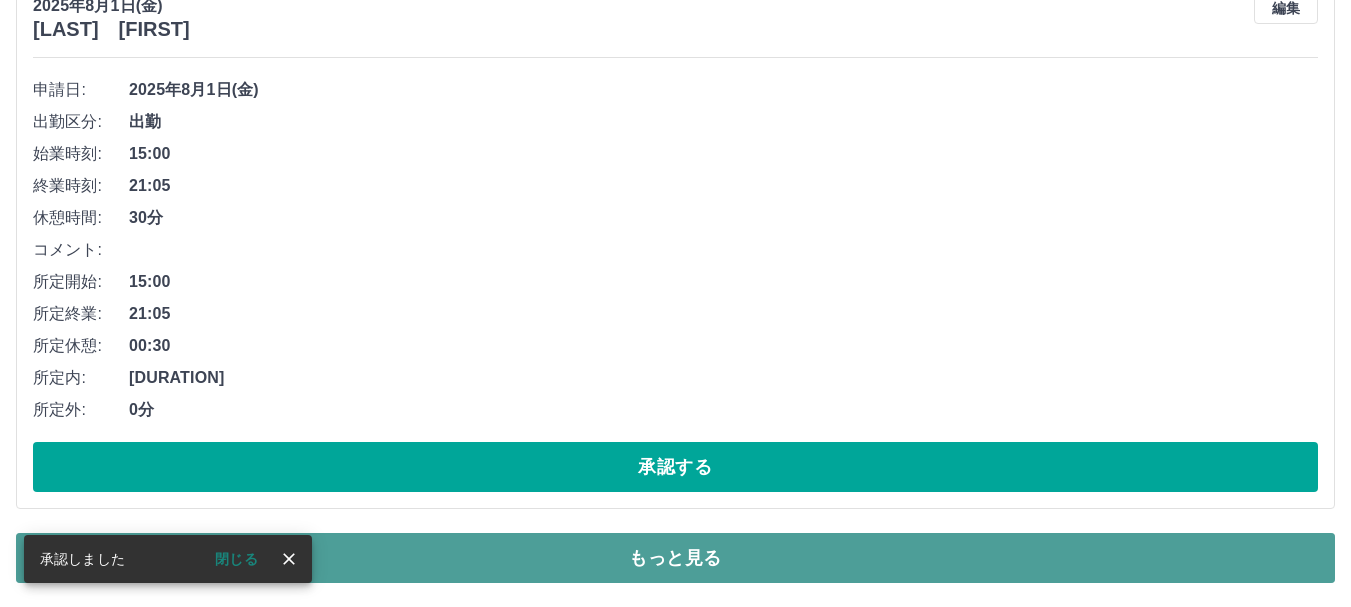 click on "もっと見る" at bounding box center (675, 558) 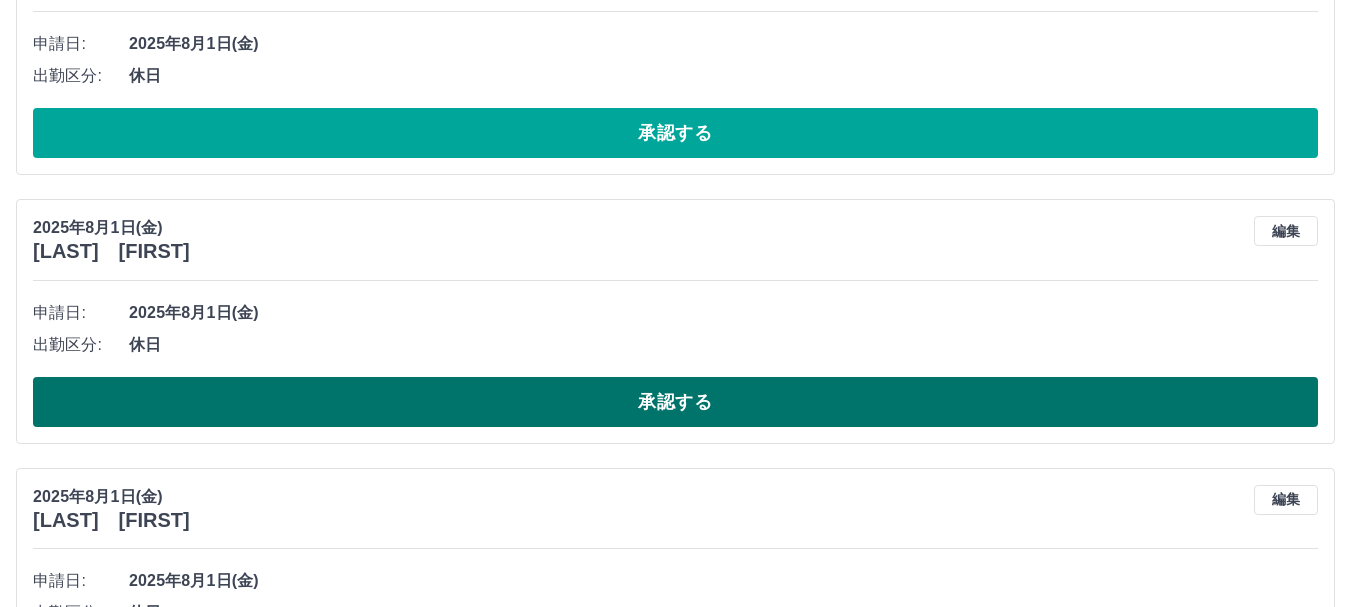 scroll, scrollTop: 11037, scrollLeft: 0, axis: vertical 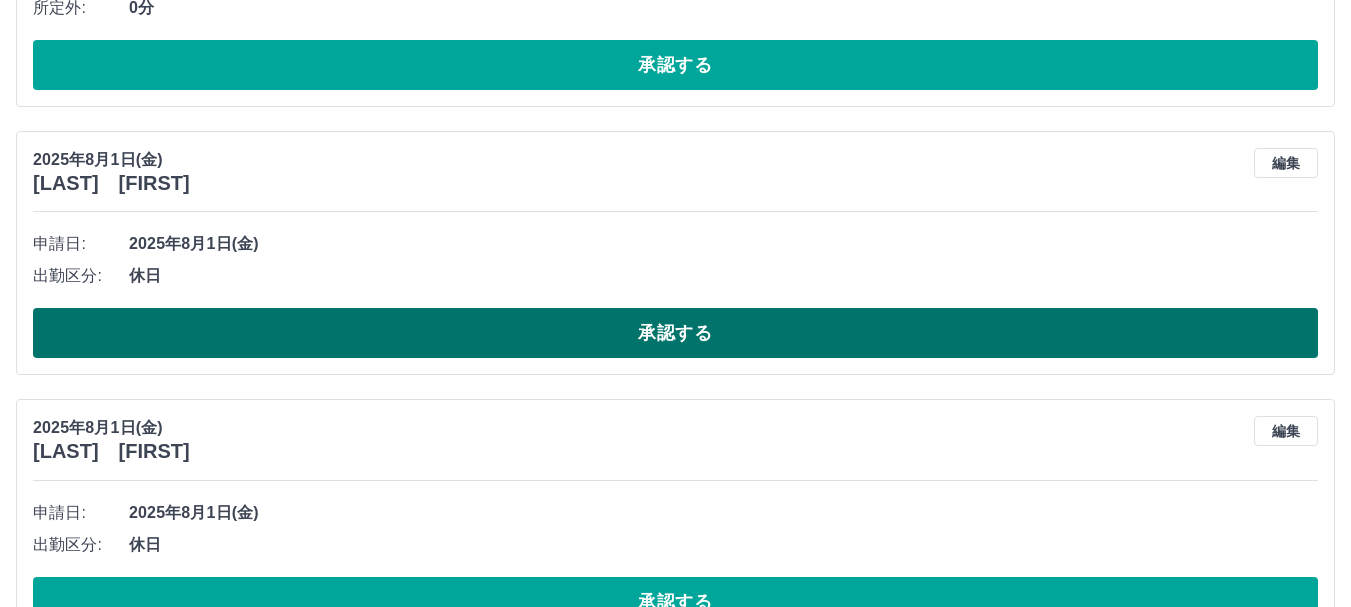 click on "承認する" at bounding box center [675, 333] 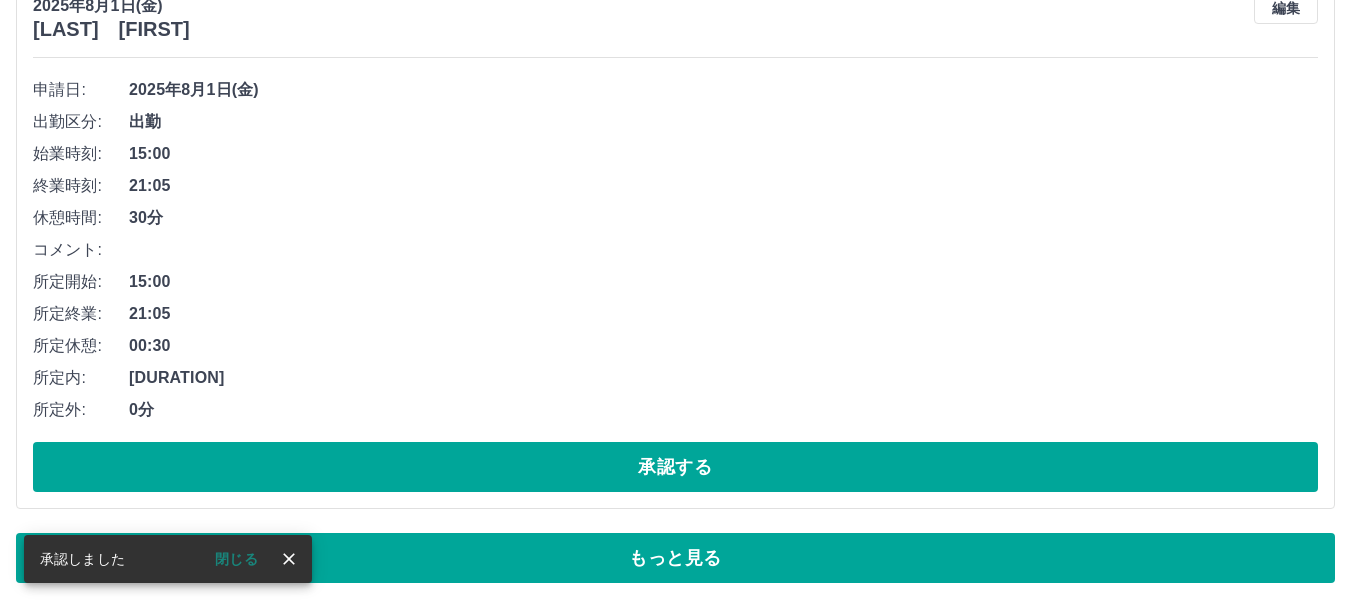 scroll, scrollTop: 10637, scrollLeft: 0, axis: vertical 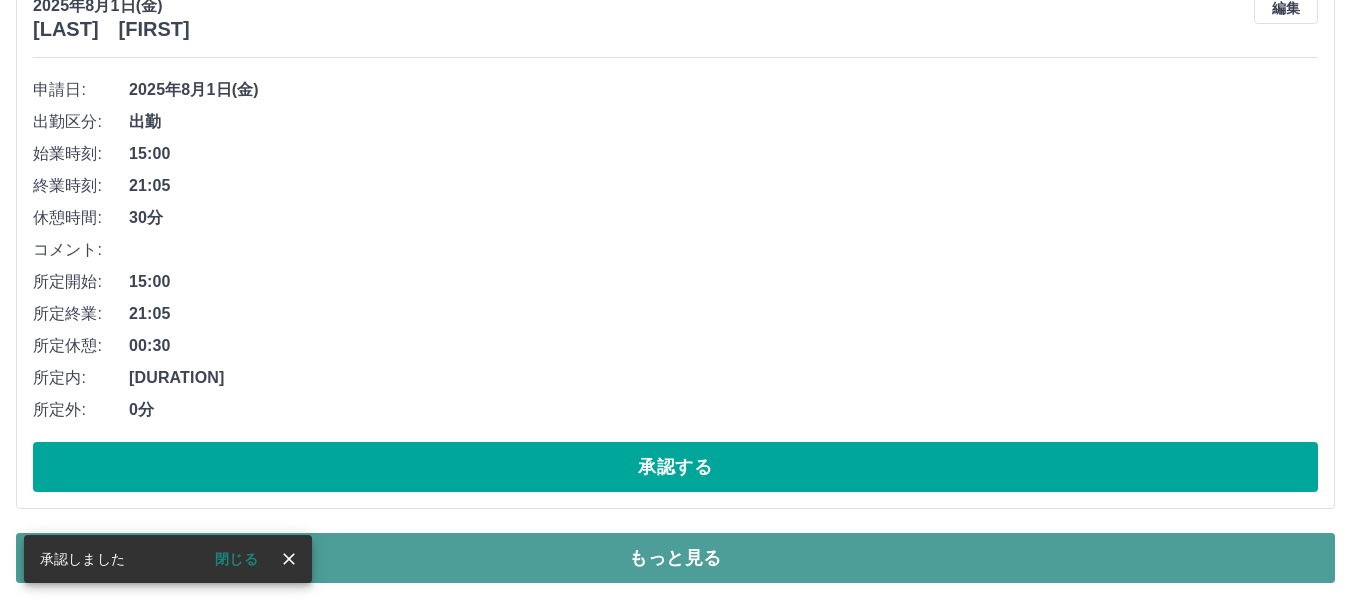 click on "もっと見る" at bounding box center (675, 558) 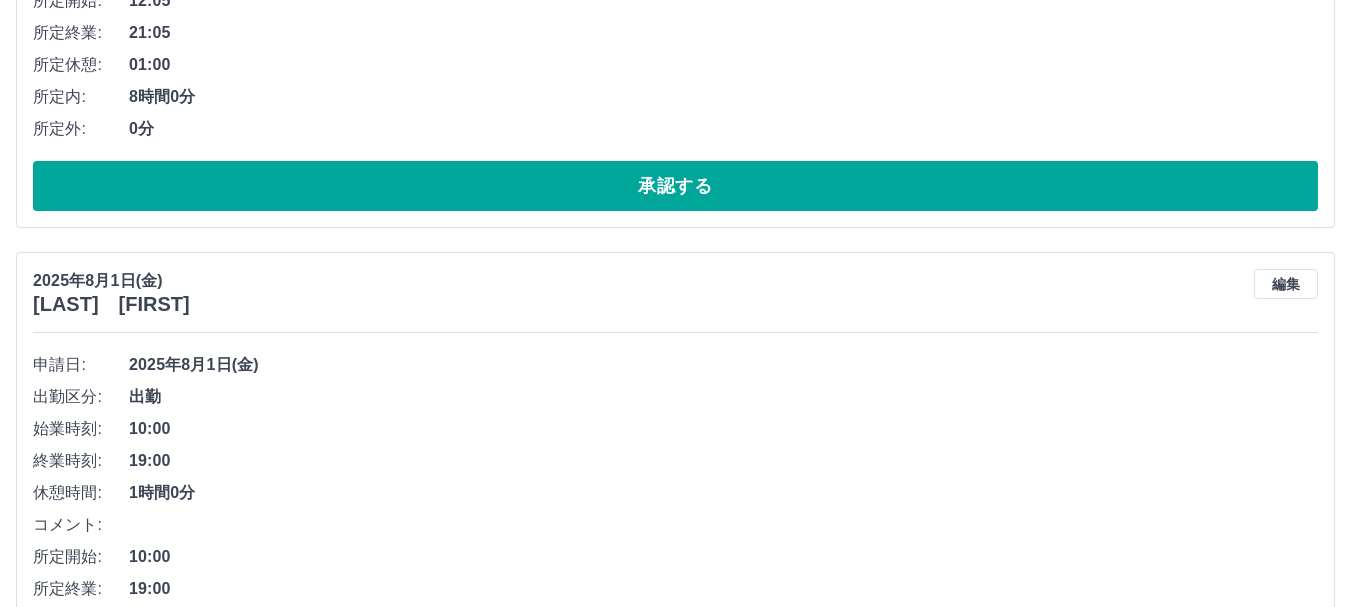 scroll, scrollTop: 15550, scrollLeft: 0, axis: vertical 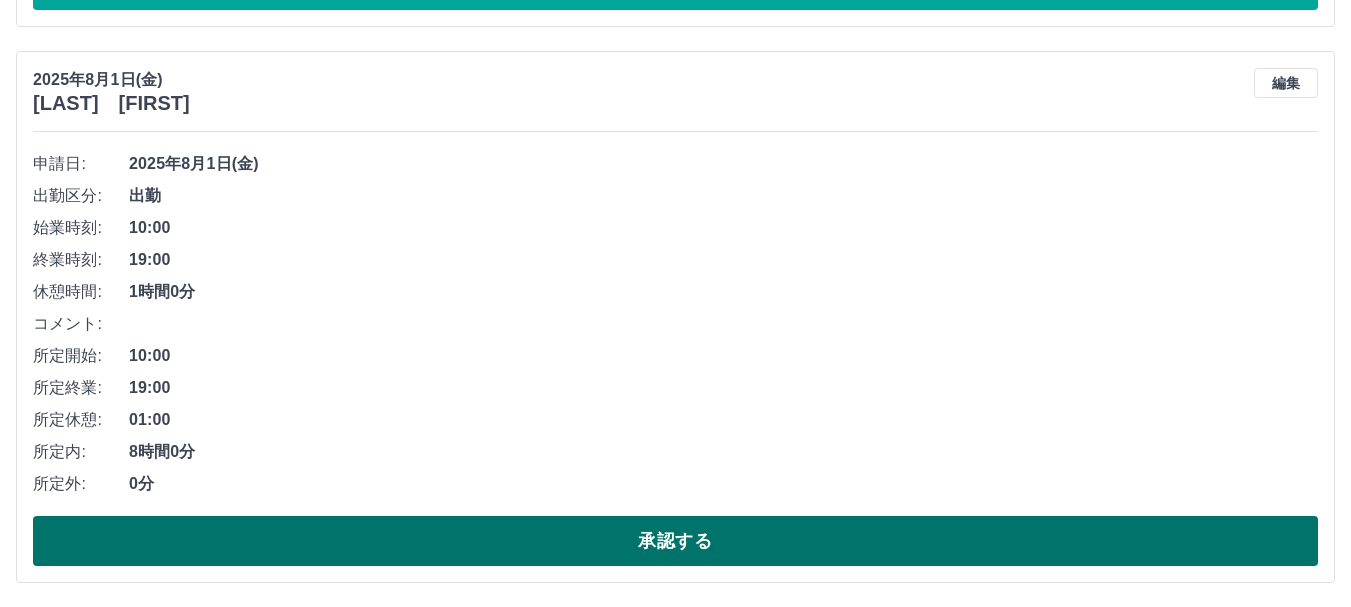 click on "承認する" at bounding box center (675, 541) 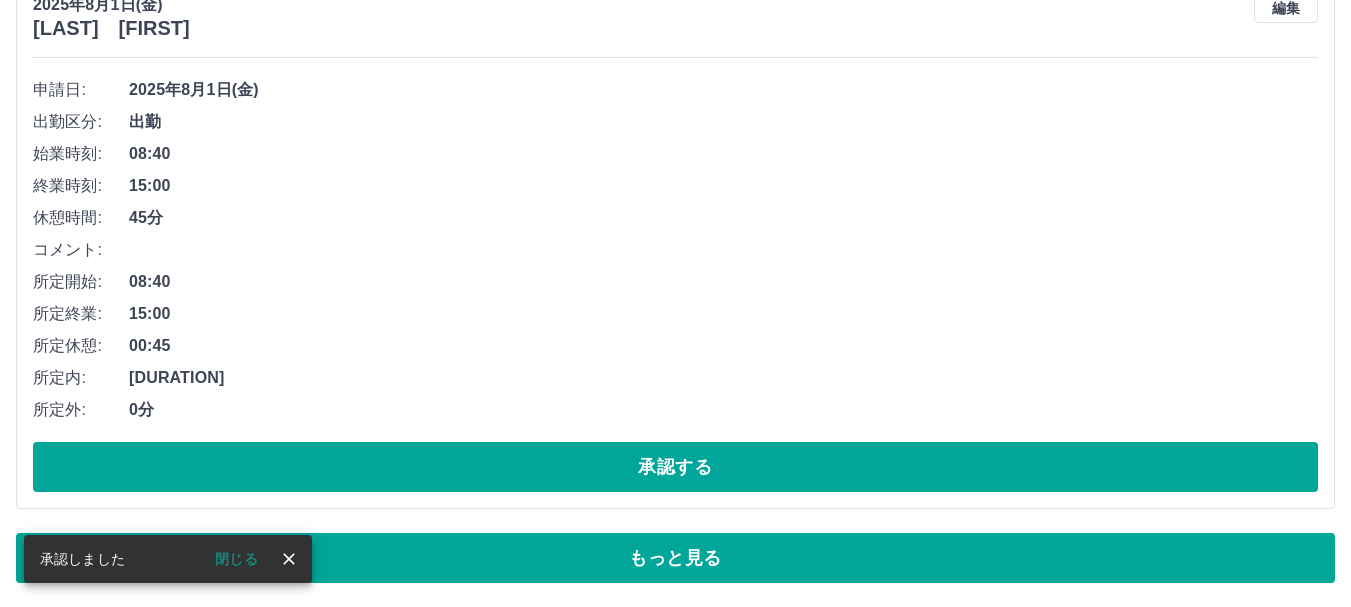 scroll, scrollTop: 11750, scrollLeft: 0, axis: vertical 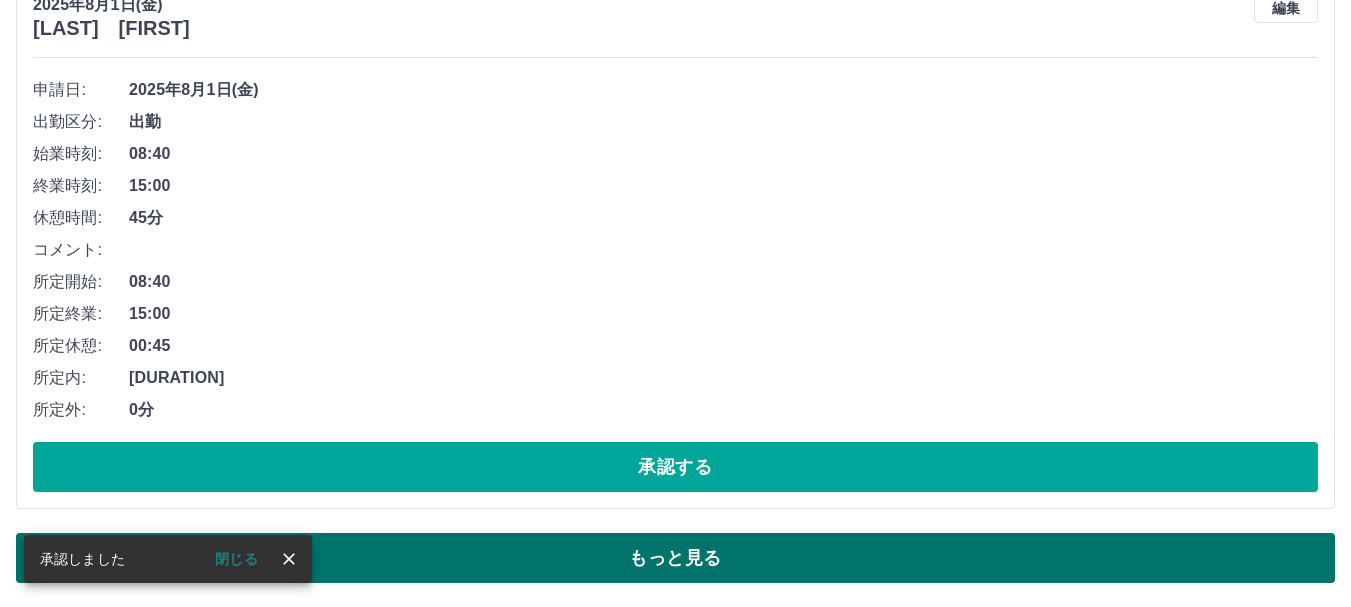click on "もっと見る" at bounding box center [675, 558] 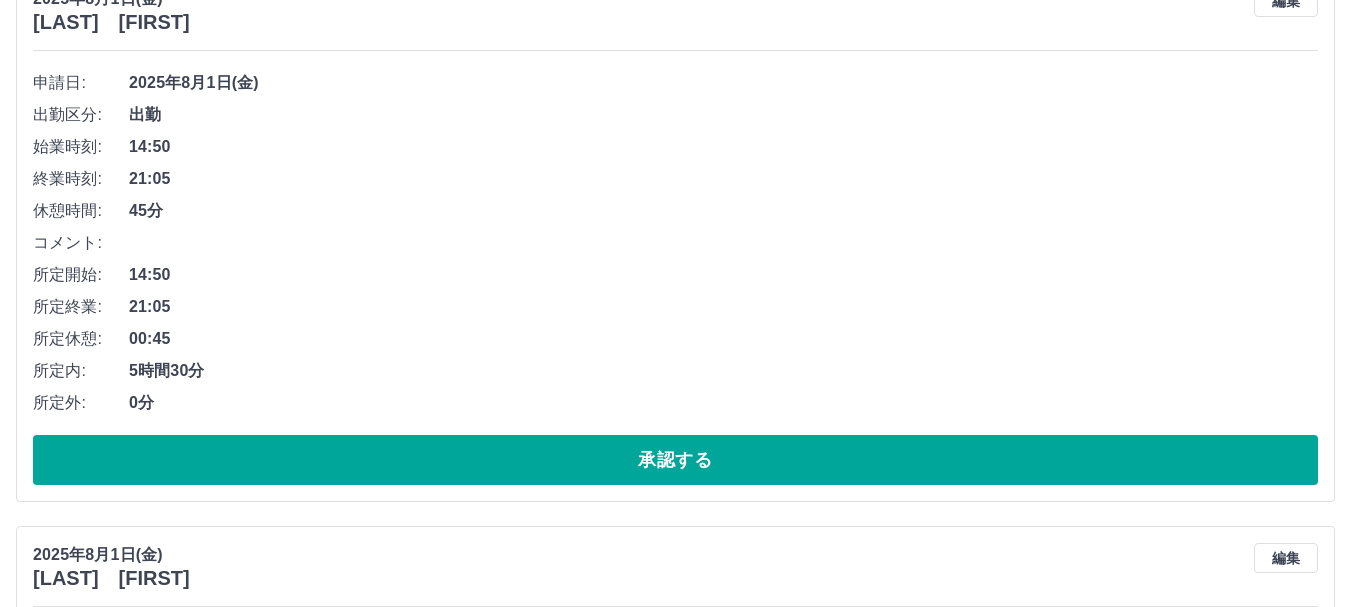 scroll, scrollTop: 13450, scrollLeft: 0, axis: vertical 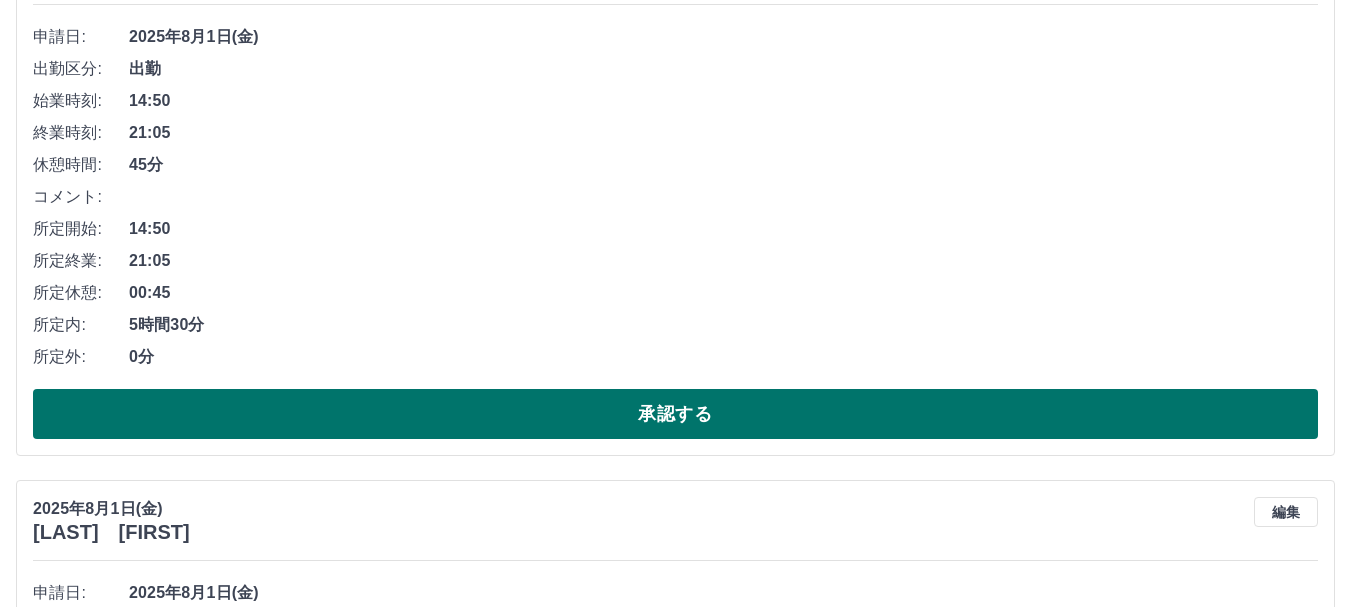 click on "承認する" at bounding box center [675, 414] 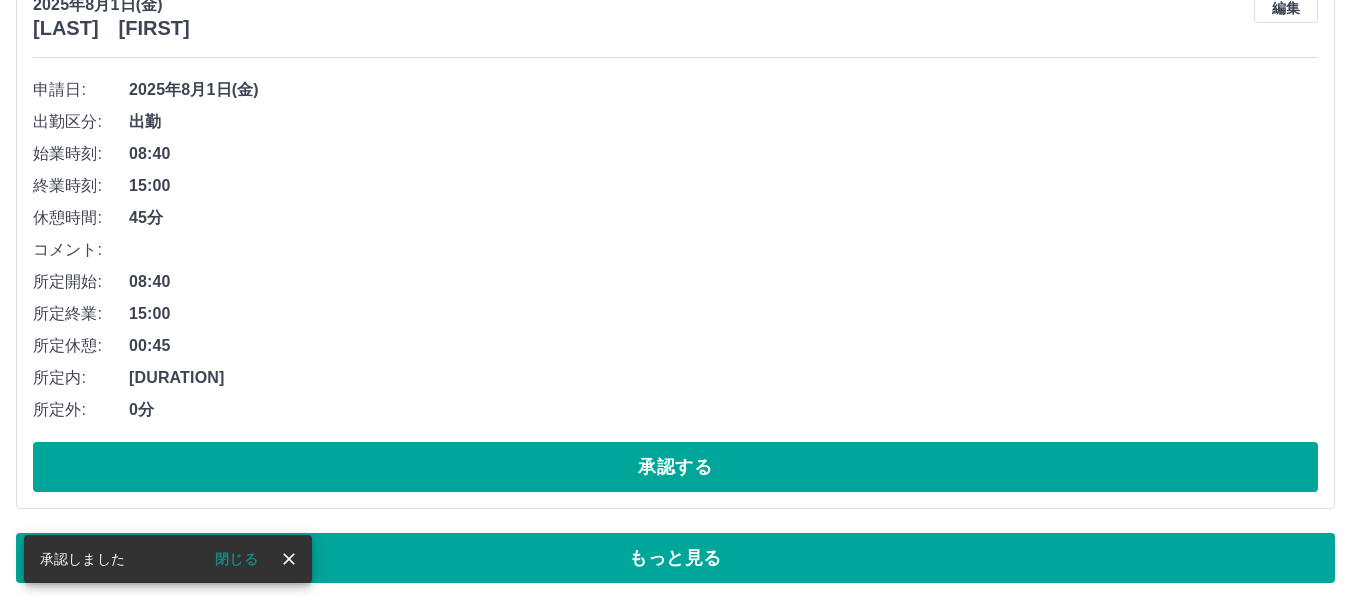 scroll, scrollTop: 11750, scrollLeft: 0, axis: vertical 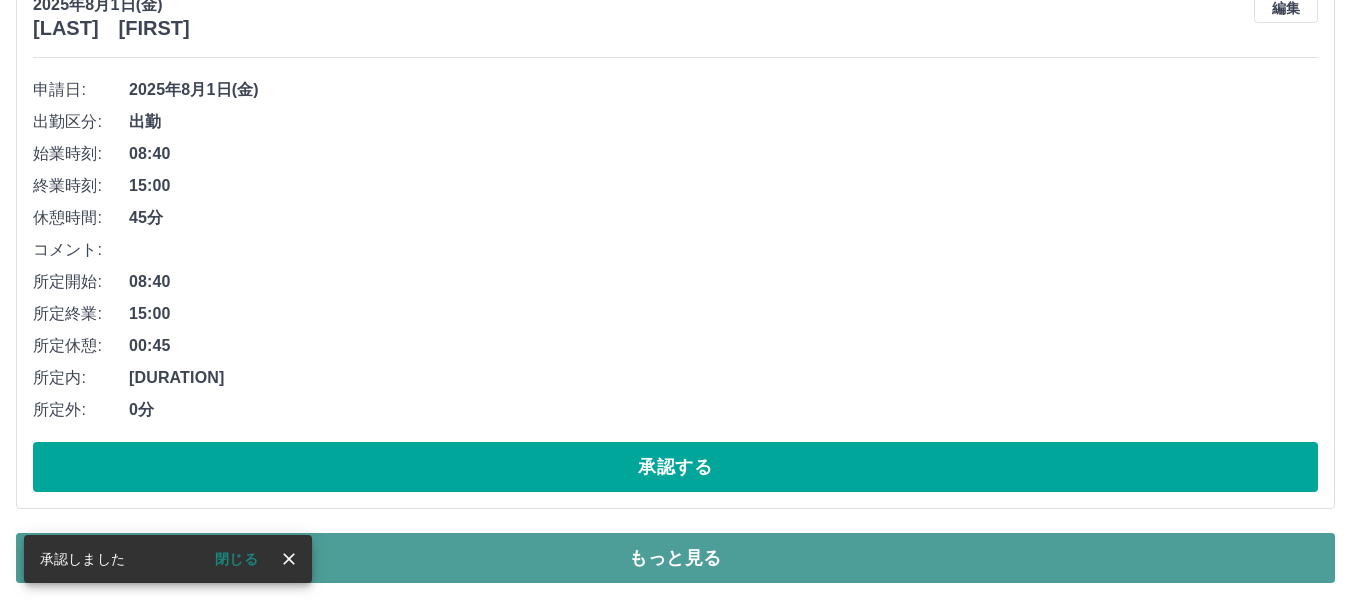 click on "もっと見る" at bounding box center (675, 558) 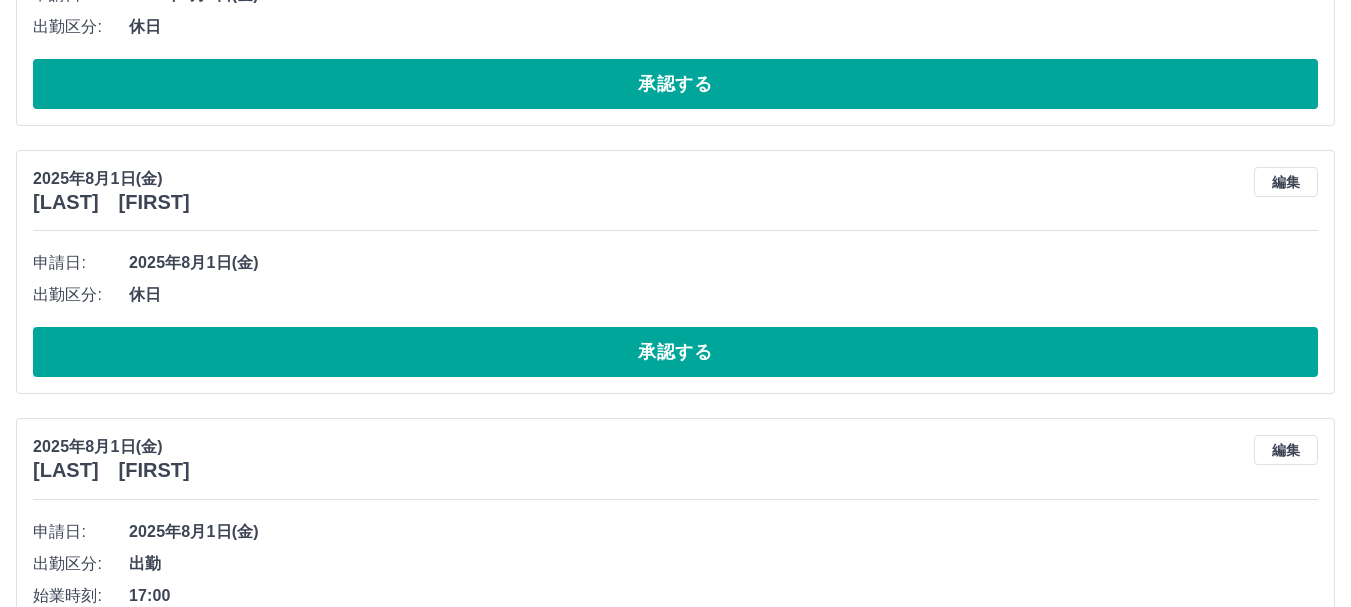 scroll, scrollTop: 12450, scrollLeft: 0, axis: vertical 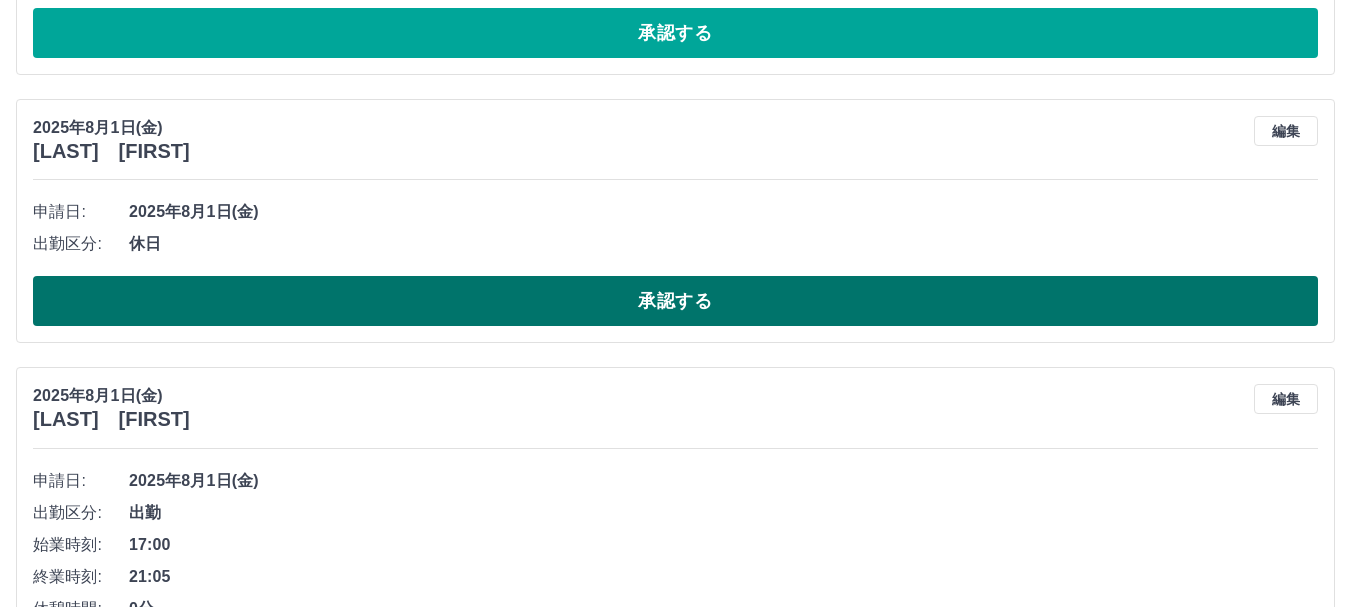 drag, startPoint x: 711, startPoint y: 290, endPoint x: 679, endPoint y: 312, distance: 38.832977 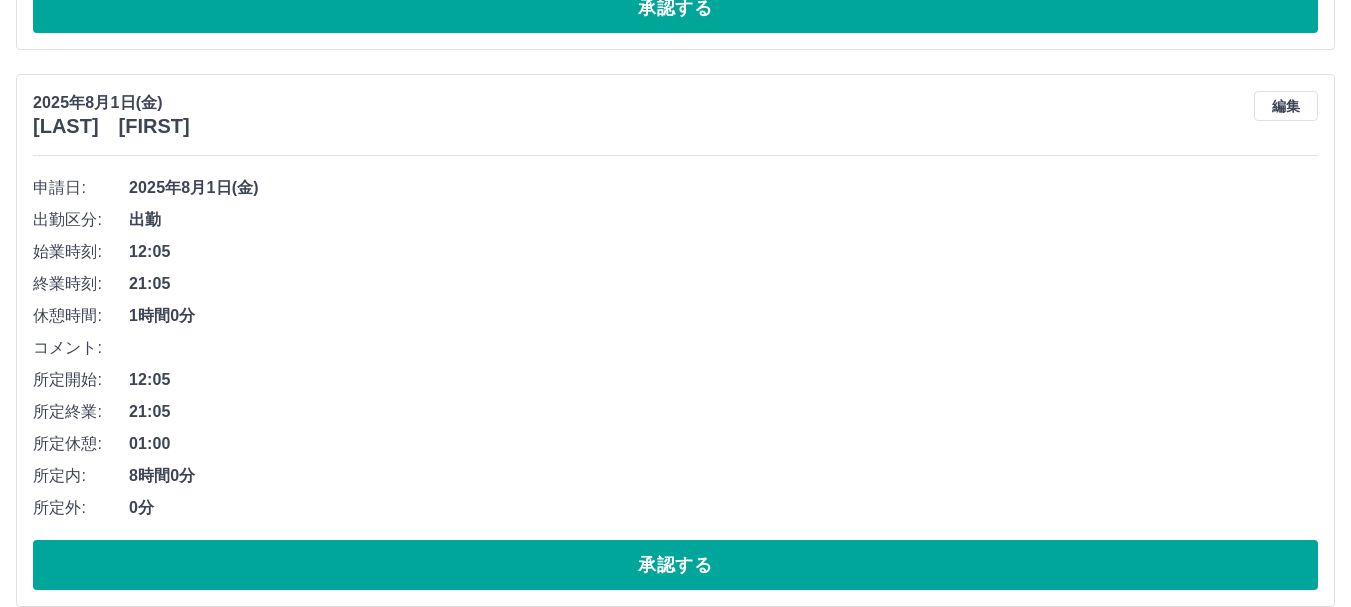 scroll, scrollTop: 13131, scrollLeft: 0, axis: vertical 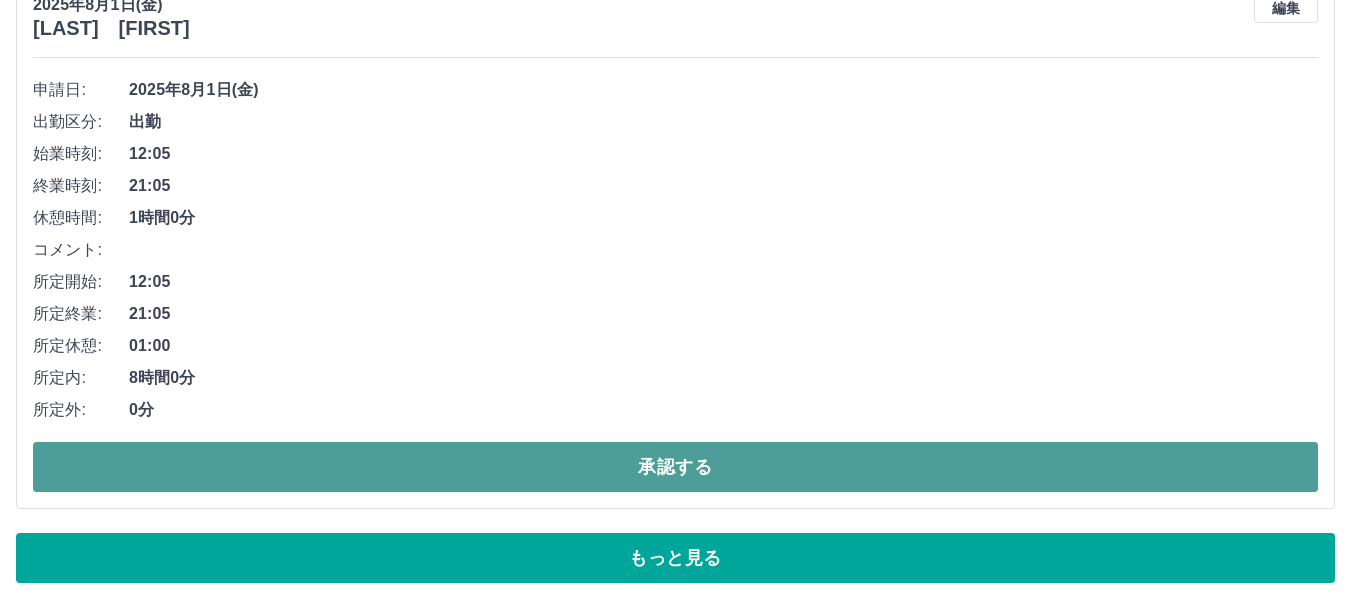 click on "承認する" at bounding box center [675, 467] 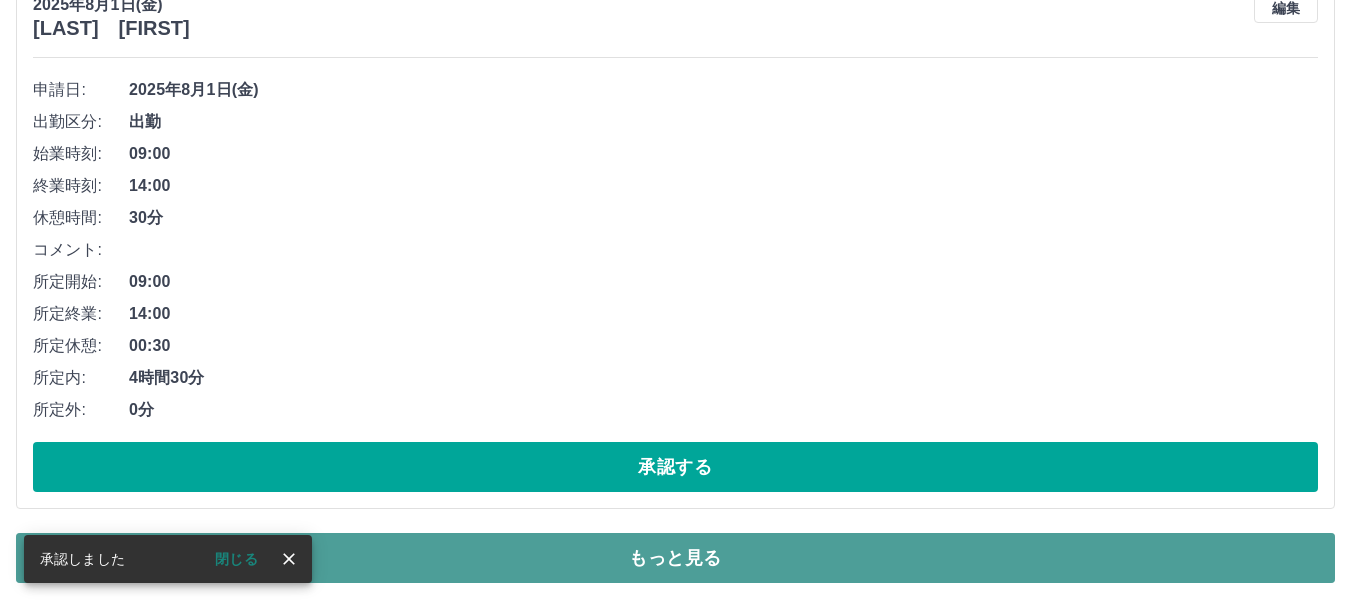 click on "もっと見る" at bounding box center [675, 558] 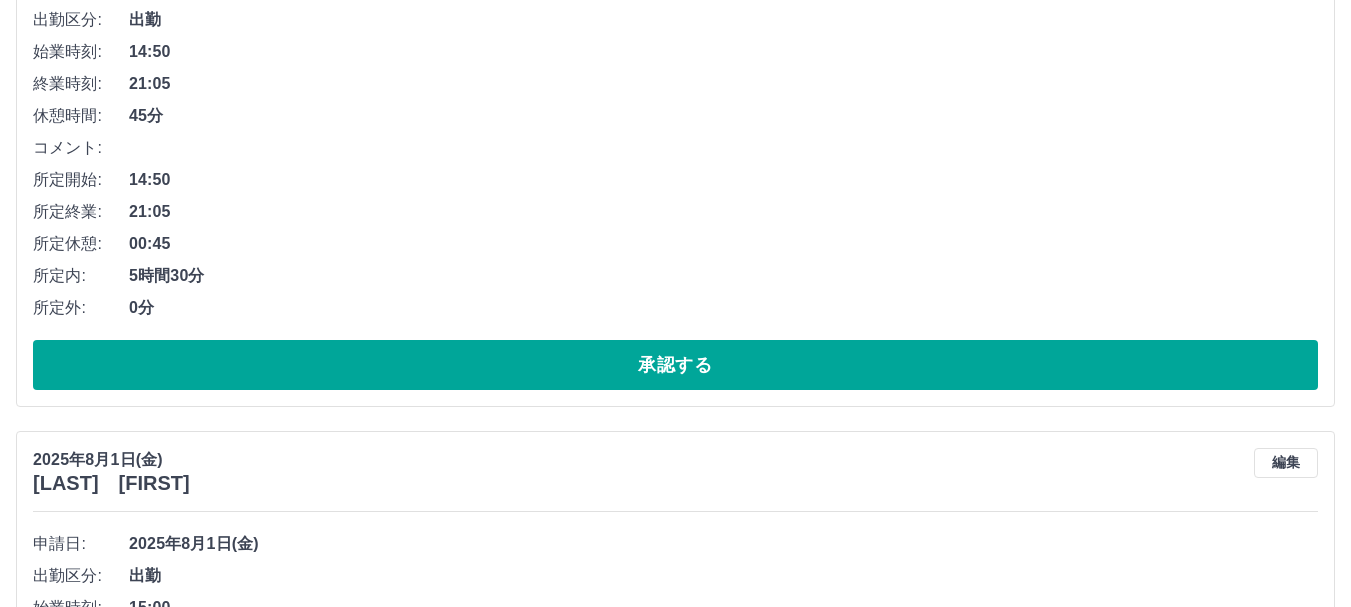 scroll, scrollTop: 14631, scrollLeft: 0, axis: vertical 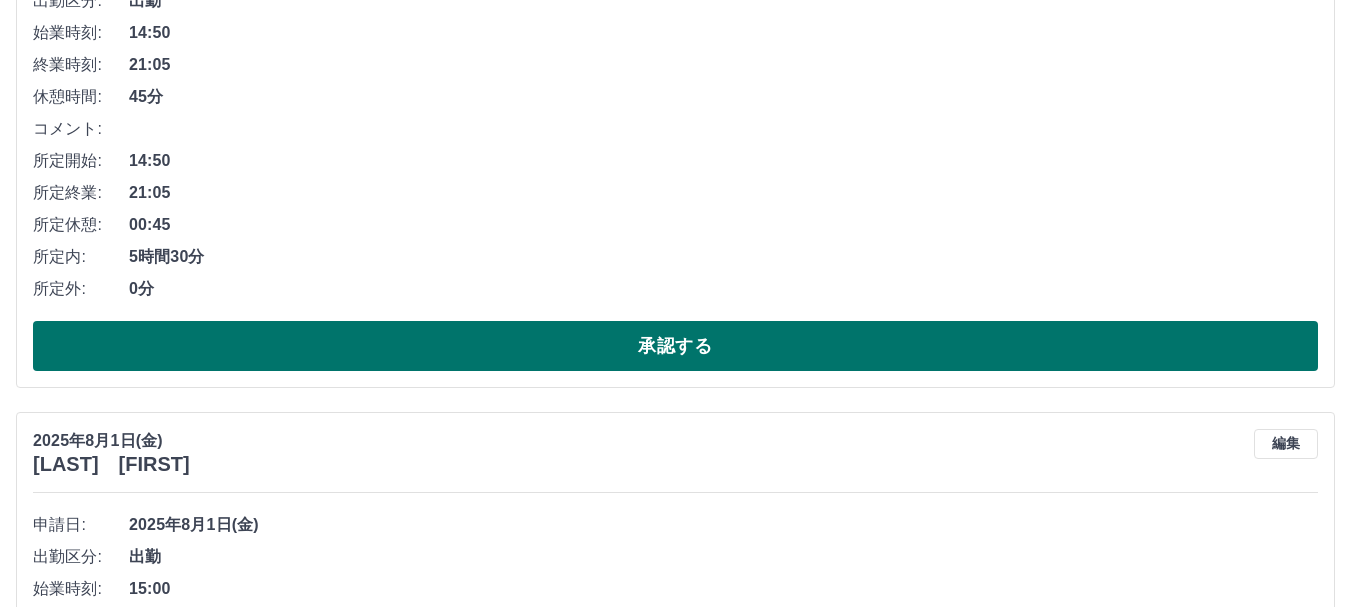 click on "承認する" at bounding box center (675, 346) 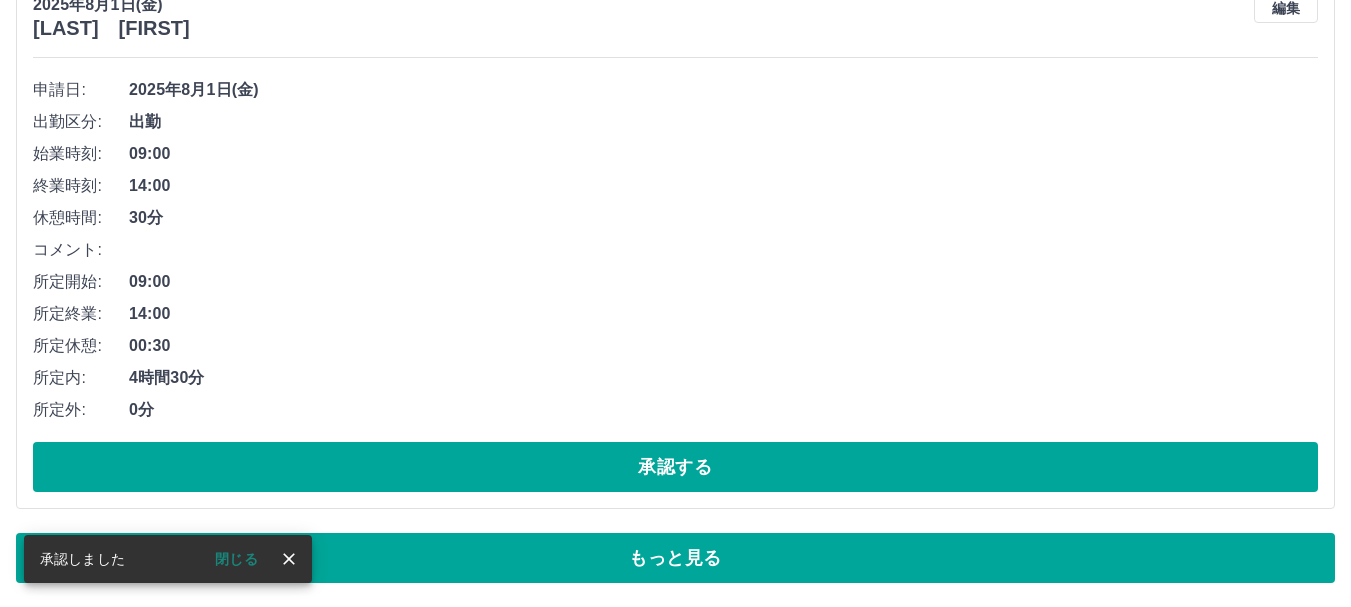 scroll, scrollTop: 13131, scrollLeft: 0, axis: vertical 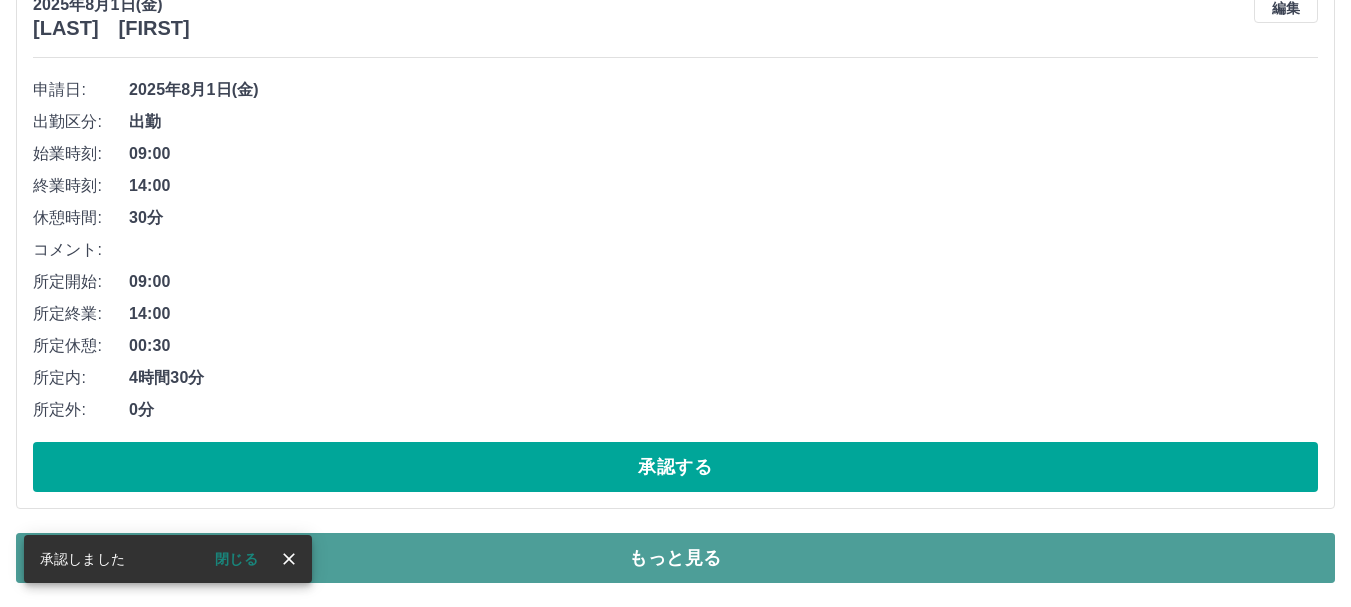 click on "もっと見る" at bounding box center (675, 558) 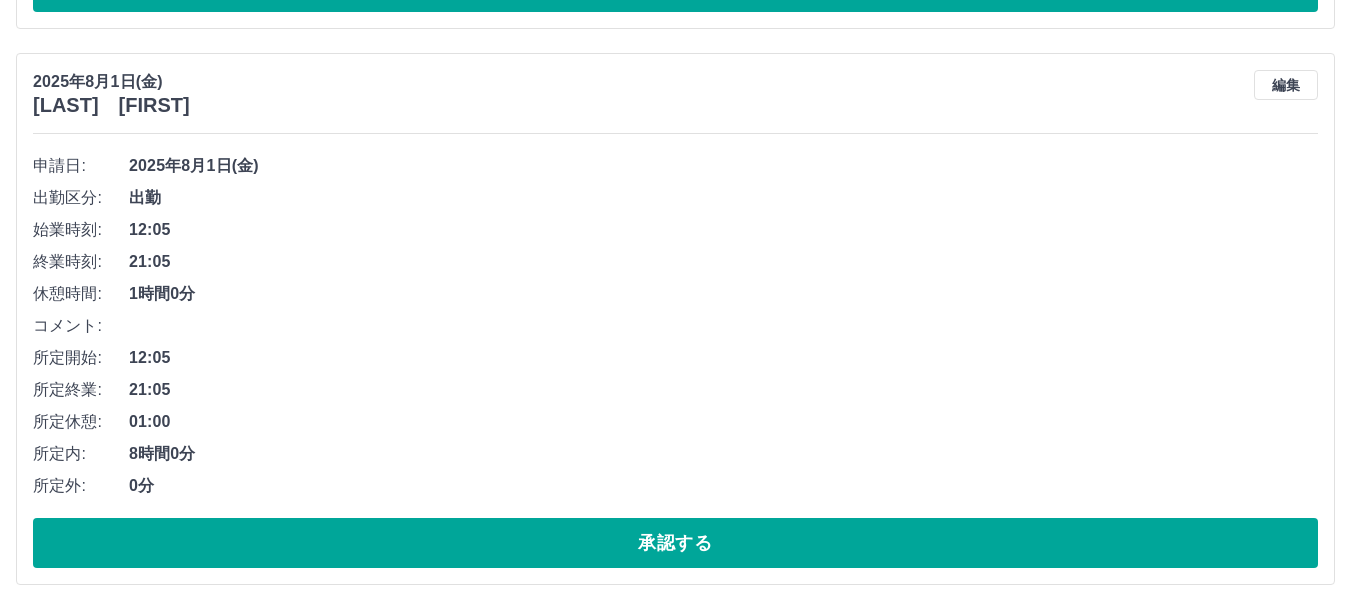 scroll, scrollTop: 15550, scrollLeft: 0, axis: vertical 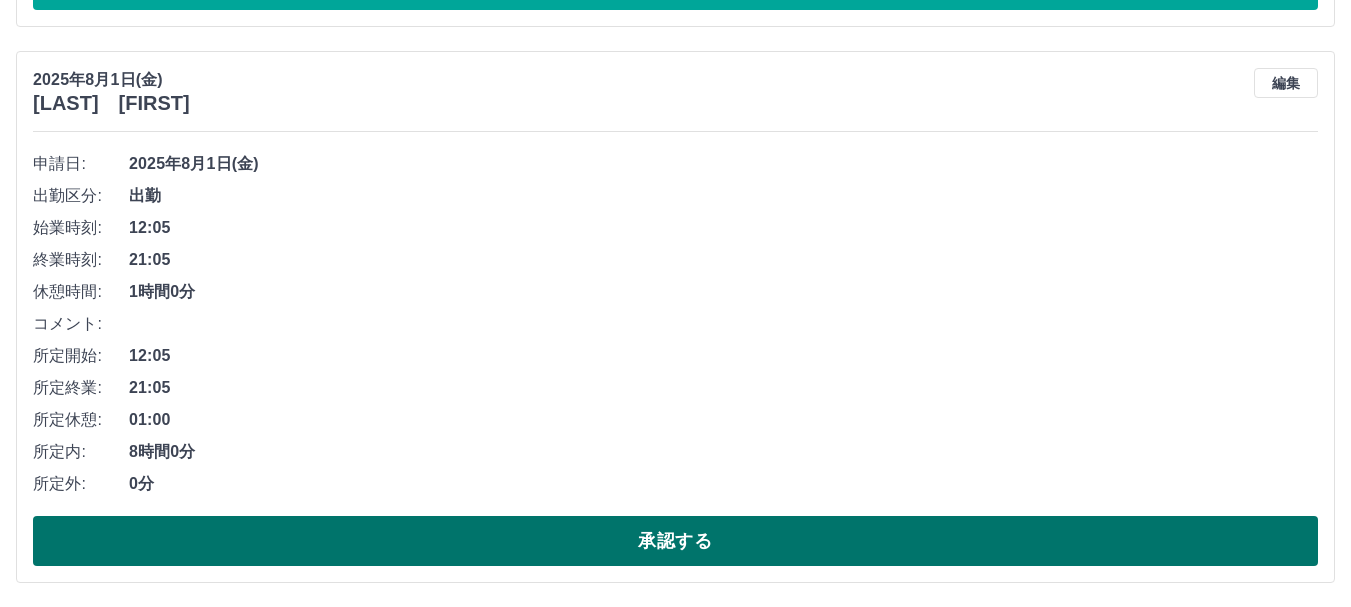 click on "承認する" at bounding box center [675, 541] 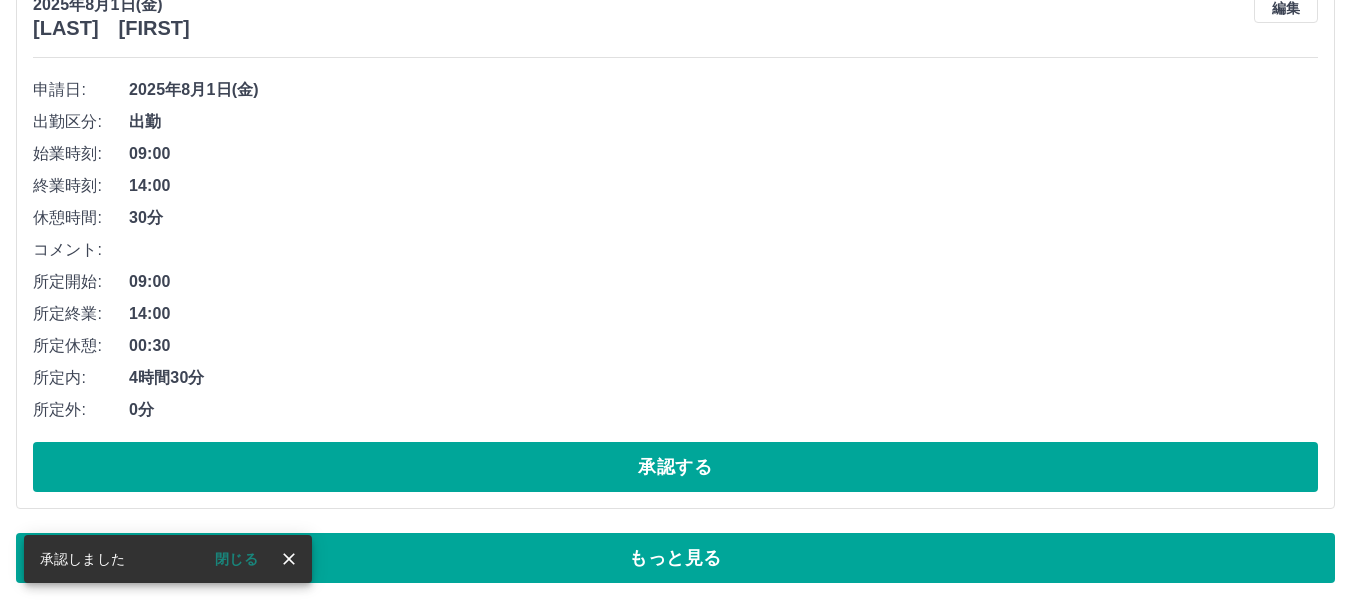 scroll, scrollTop: 13131, scrollLeft: 0, axis: vertical 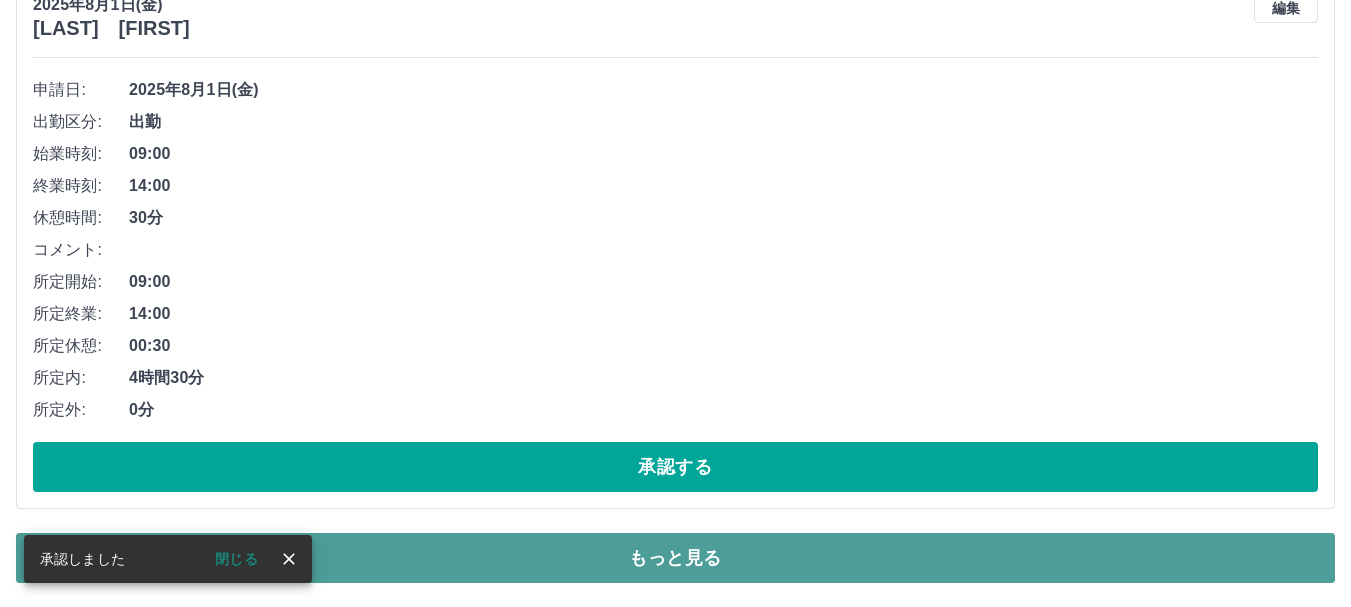 click on "もっと見る" at bounding box center (675, 558) 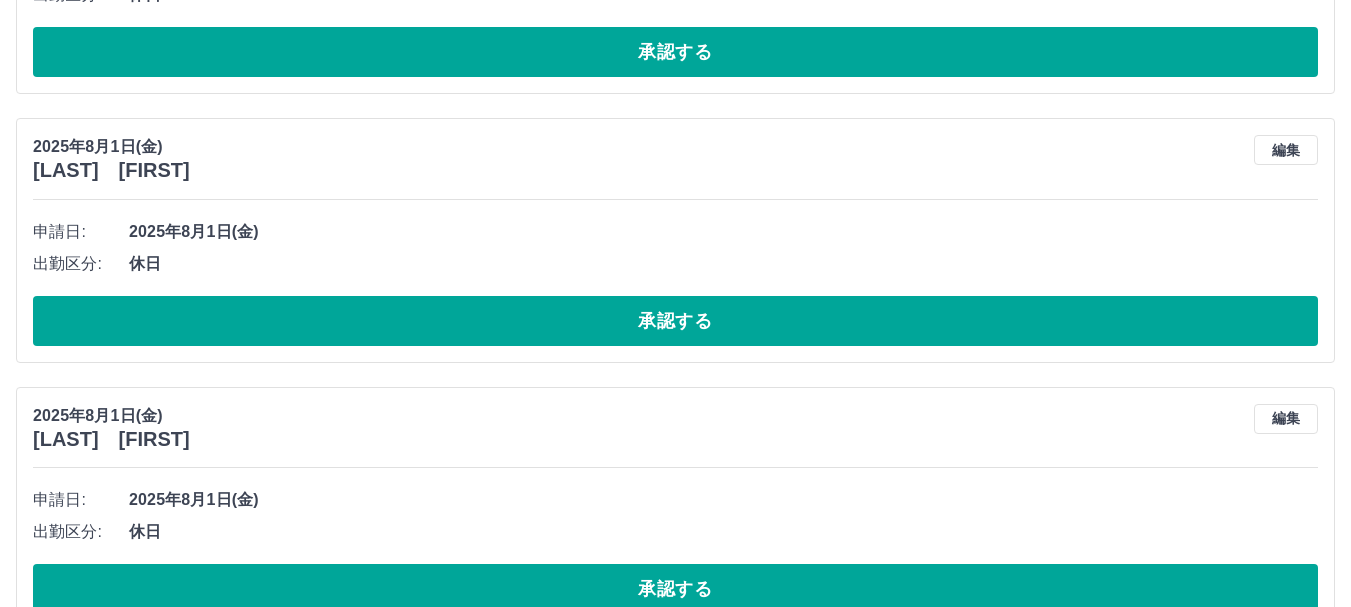 scroll, scrollTop: 8794, scrollLeft: 0, axis: vertical 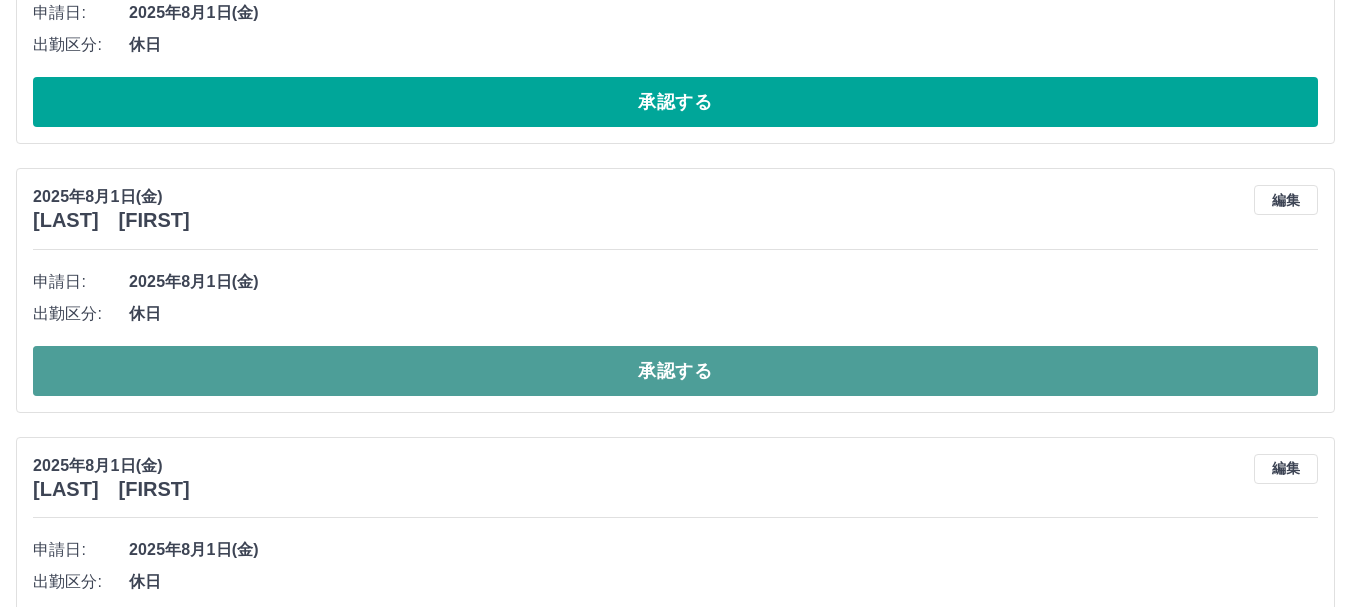 click on "承認する" at bounding box center (675, 371) 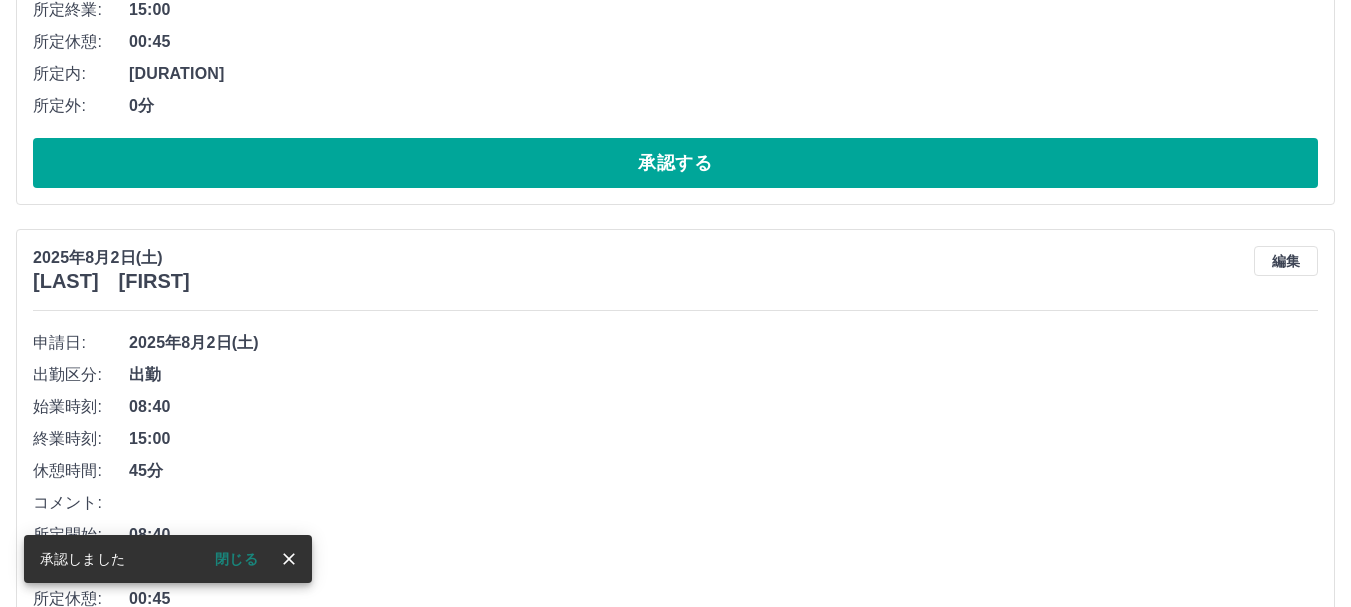 scroll, scrollTop: 7594, scrollLeft: 0, axis: vertical 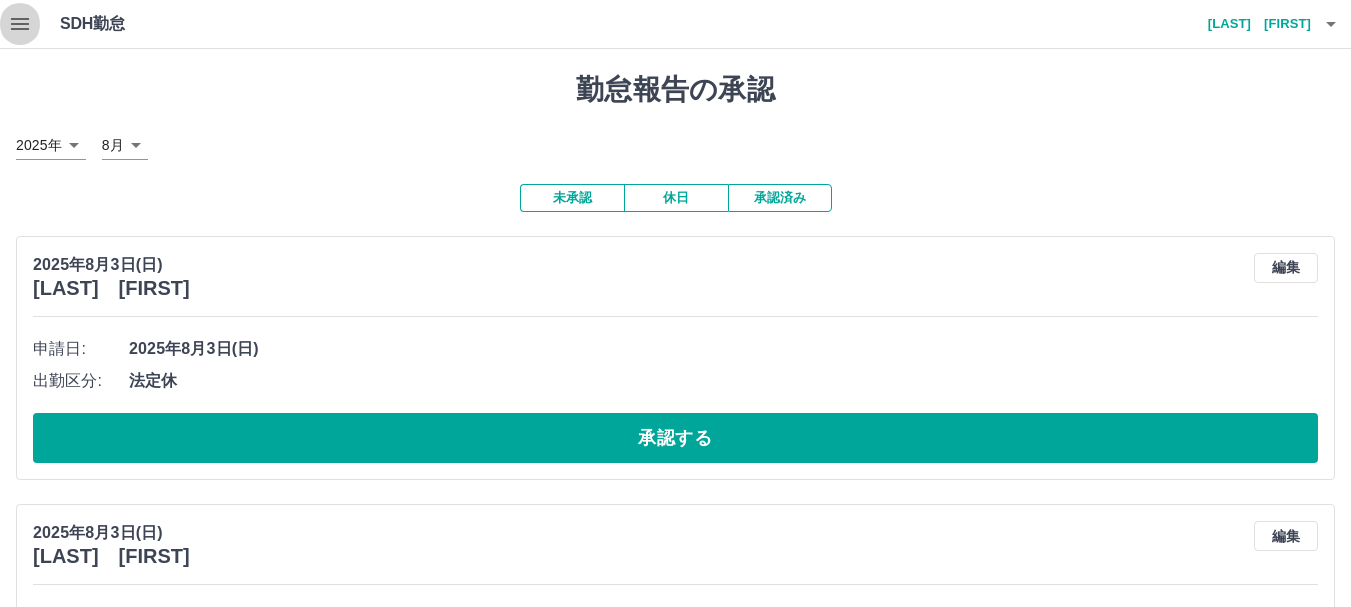 click 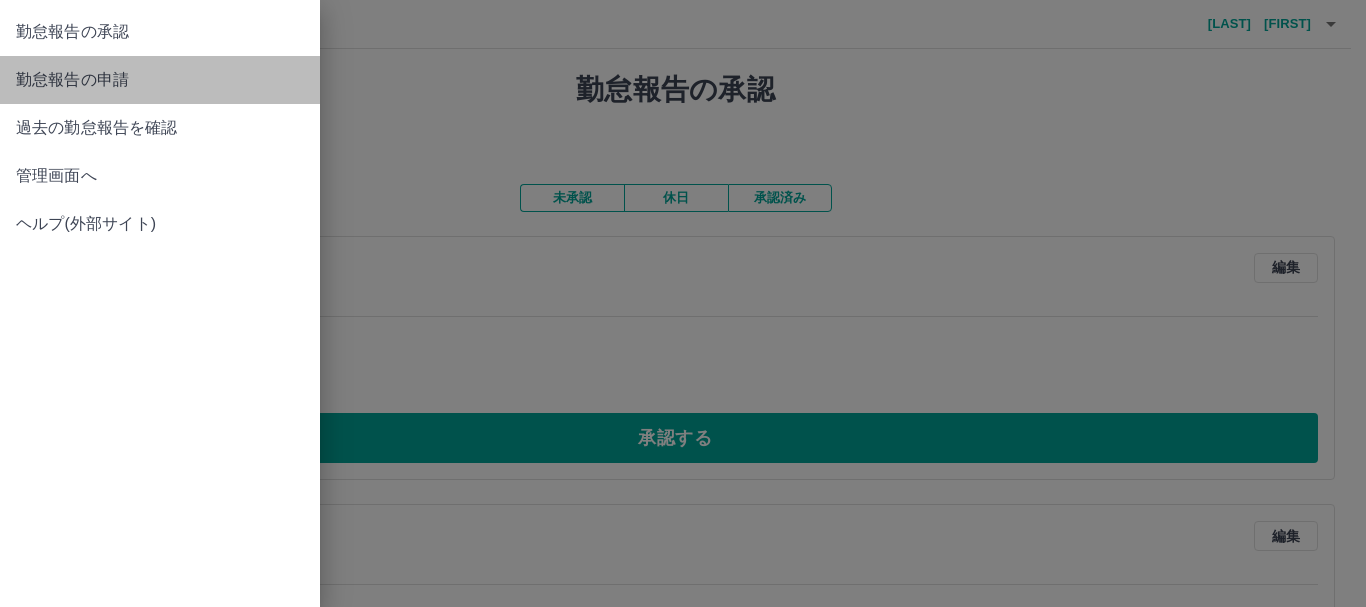 click on "勤怠報告の申請" at bounding box center [160, 80] 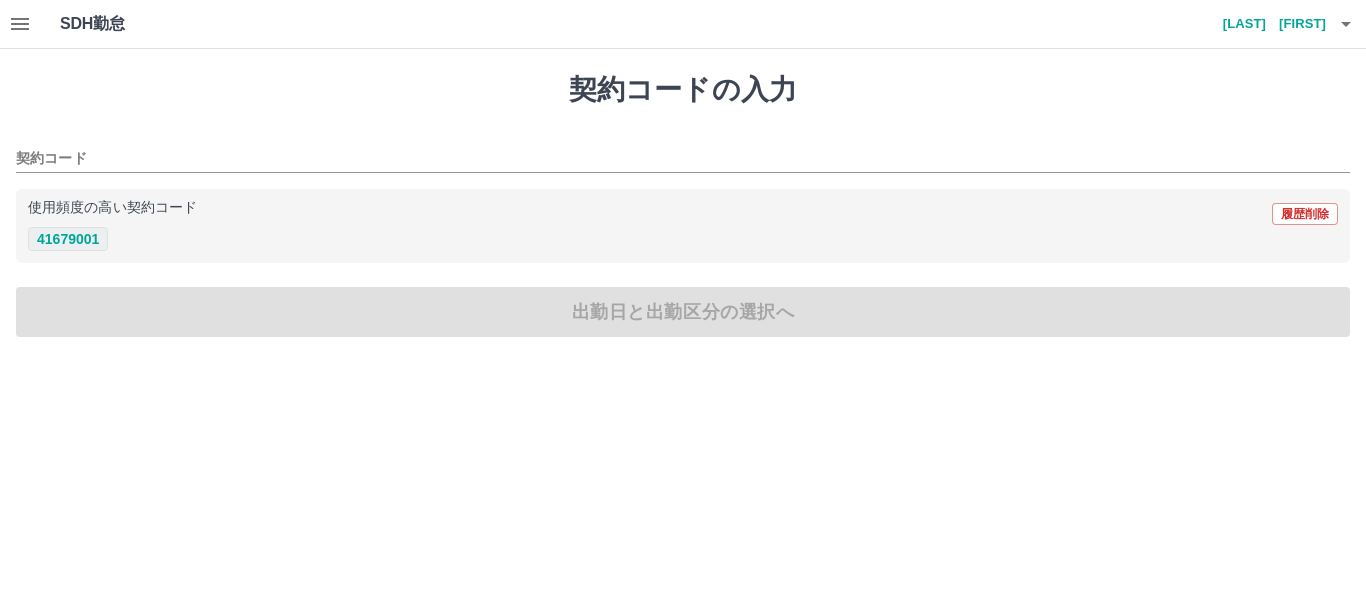 click on "41679001" at bounding box center [68, 239] 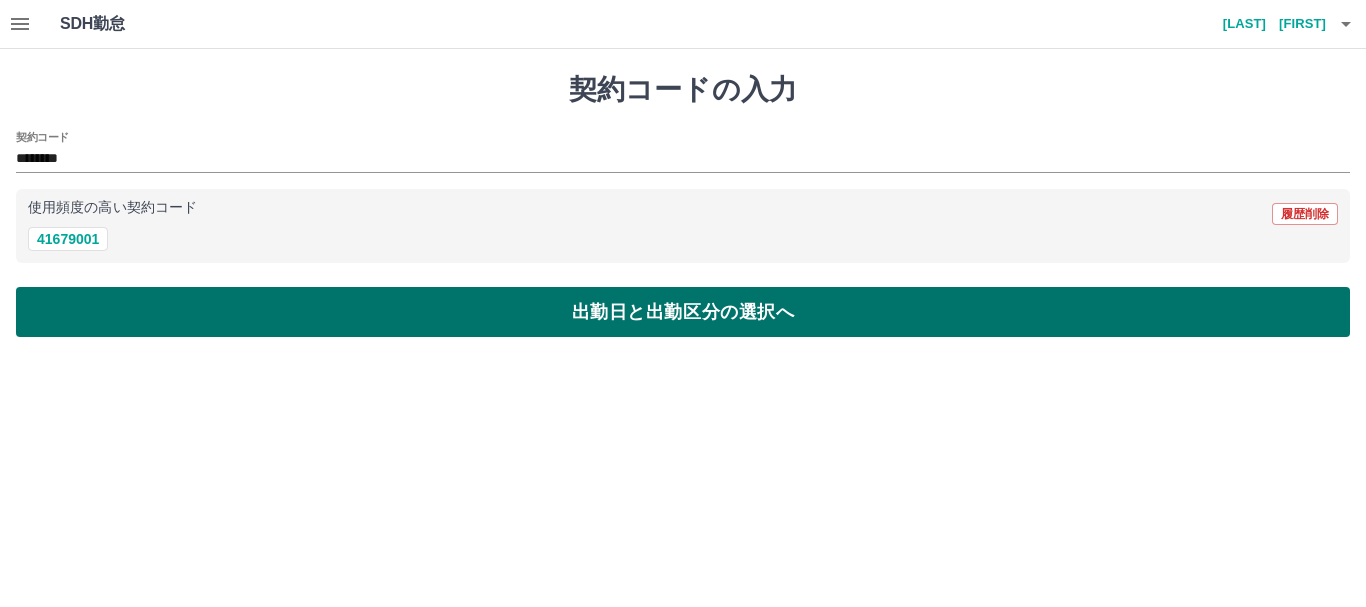 click on "出勤日と出勤区分の選択へ" at bounding box center (683, 312) 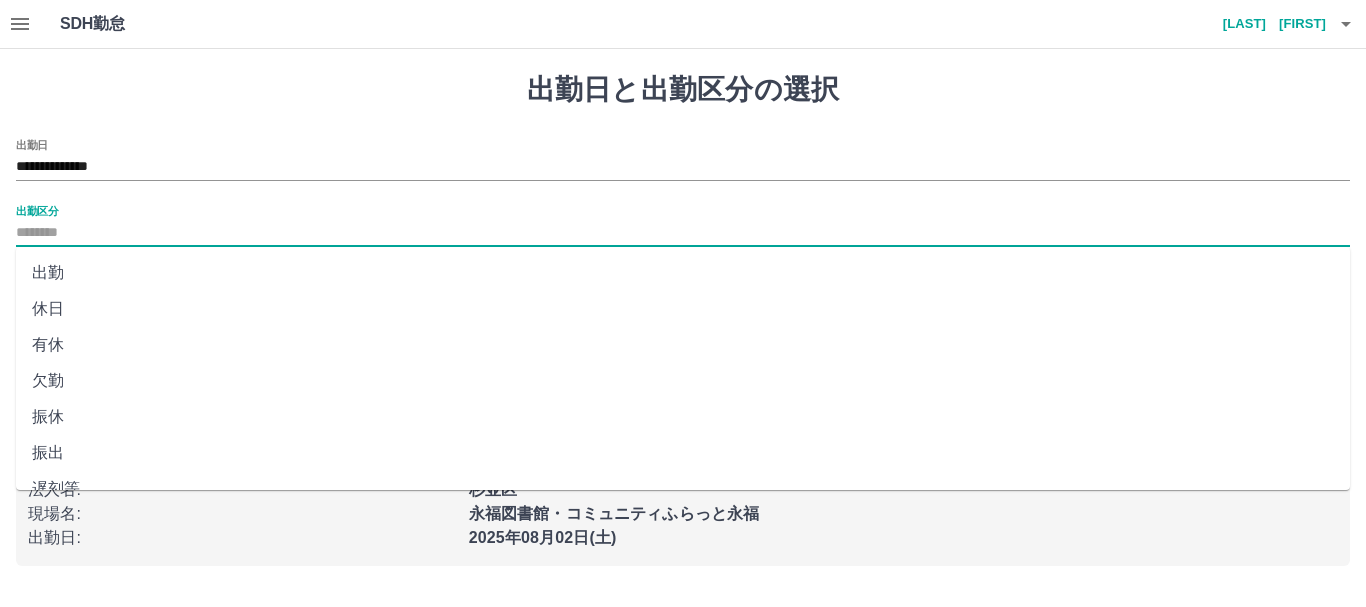 click on "出勤区分" at bounding box center (683, 233) 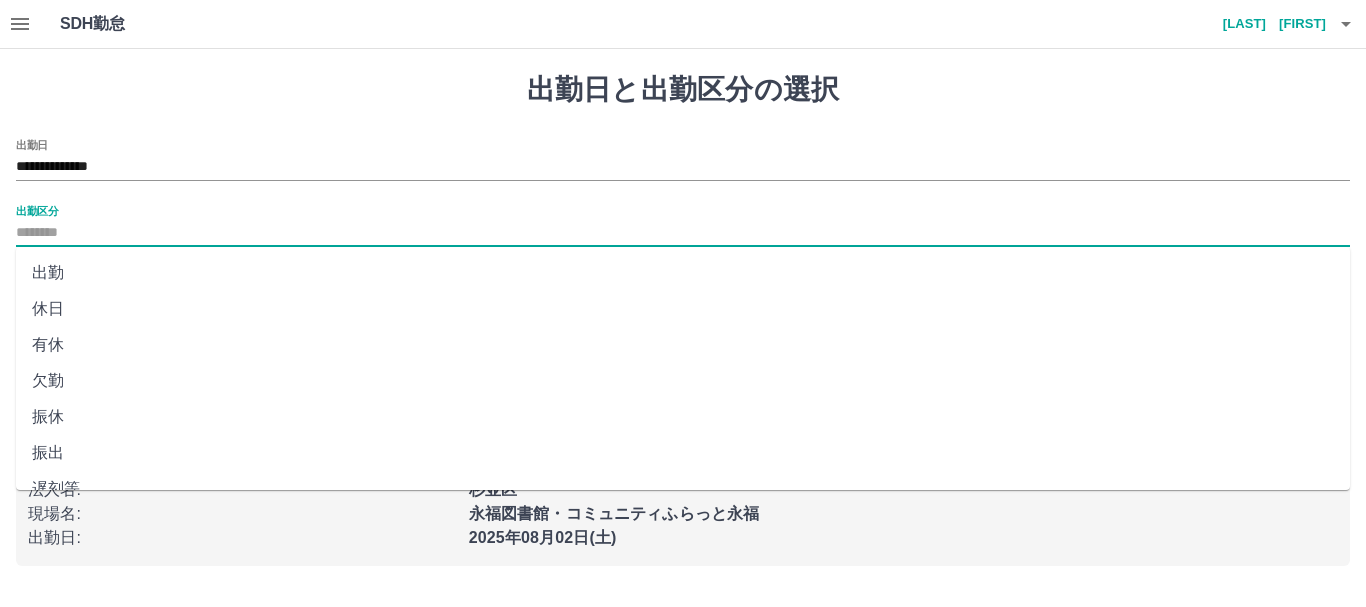 click on "出勤" at bounding box center (683, 273) 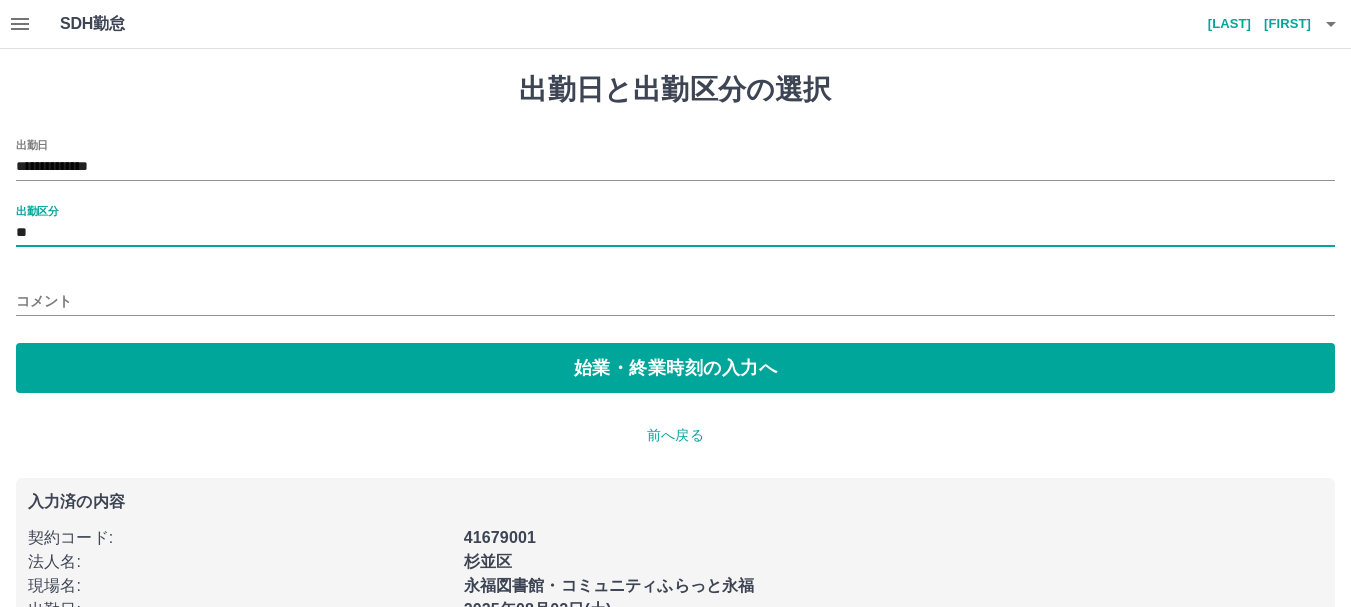 click on "**" at bounding box center (675, 233) 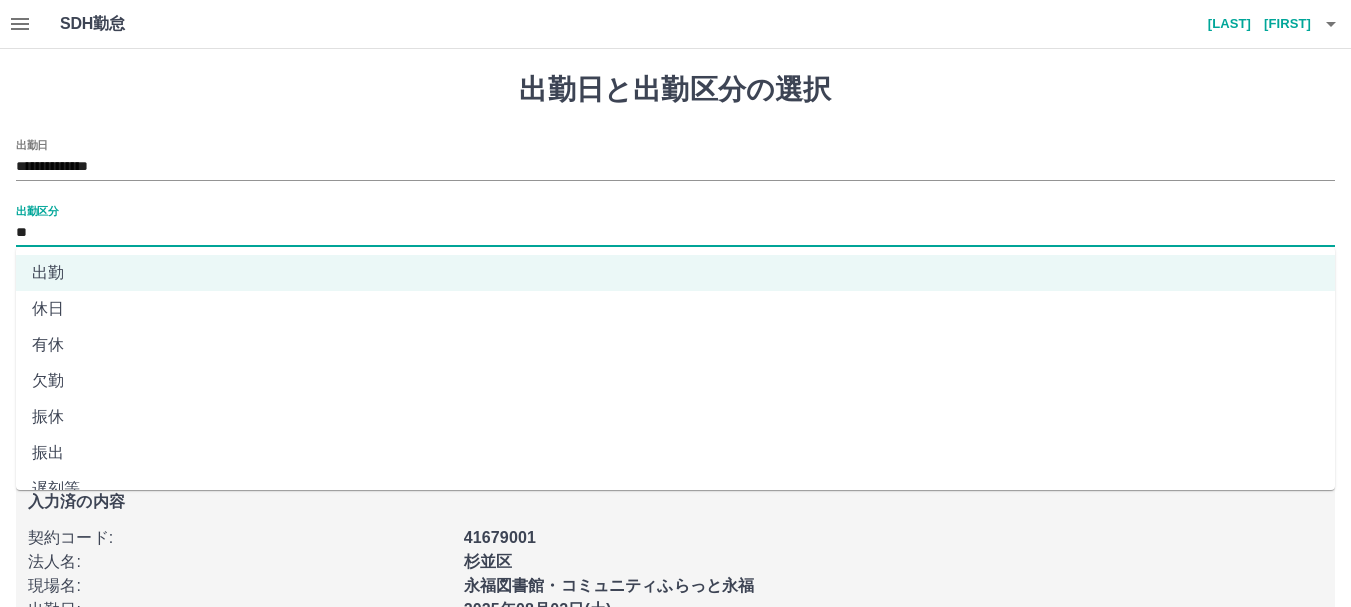 click on "休日" at bounding box center (675, 309) 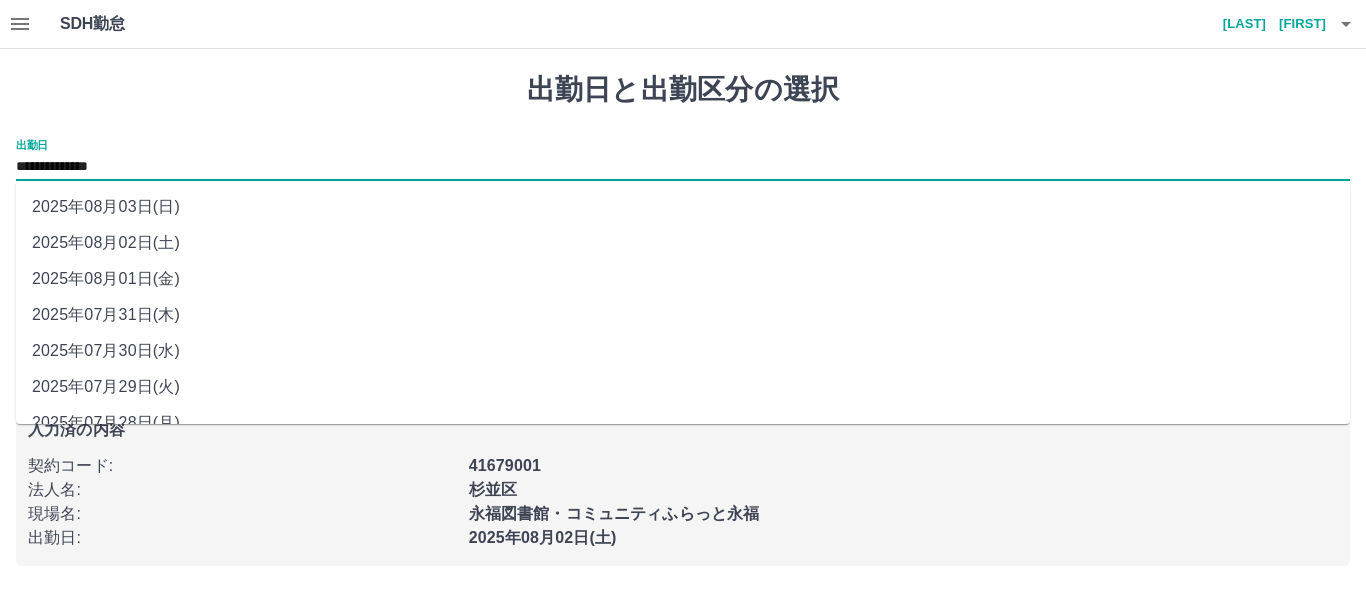 click on "**********" at bounding box center [683, 167] 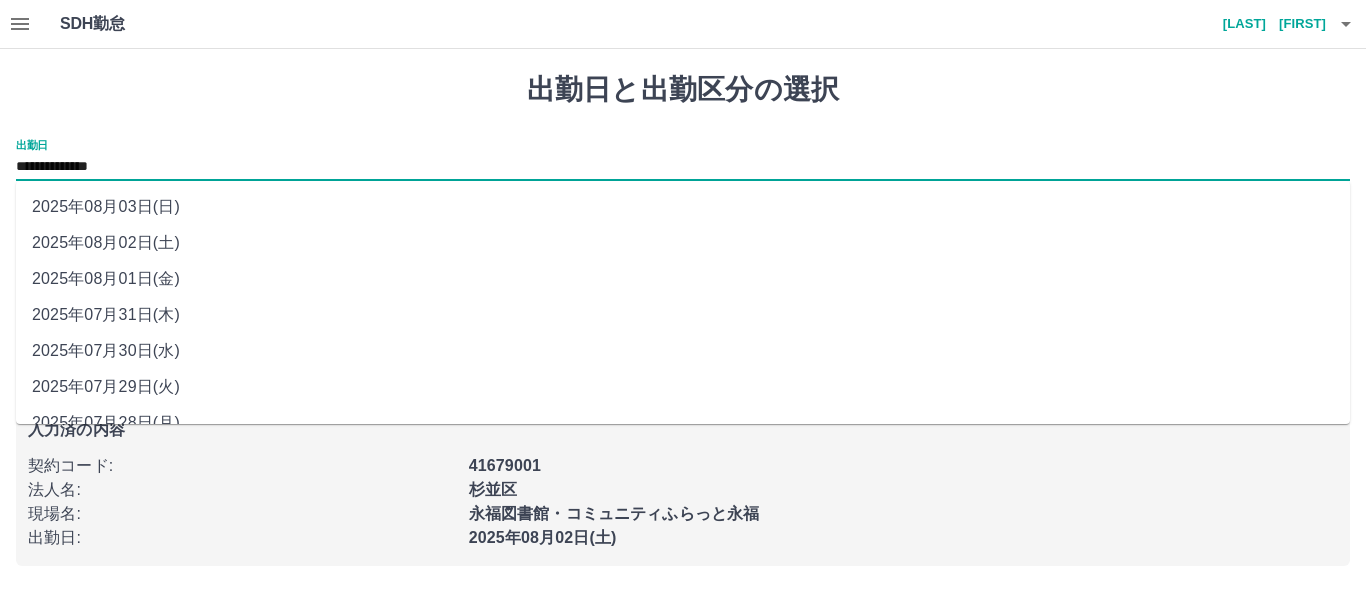 click on "2025年08月03日(日)" at bounding box center [683, 207] 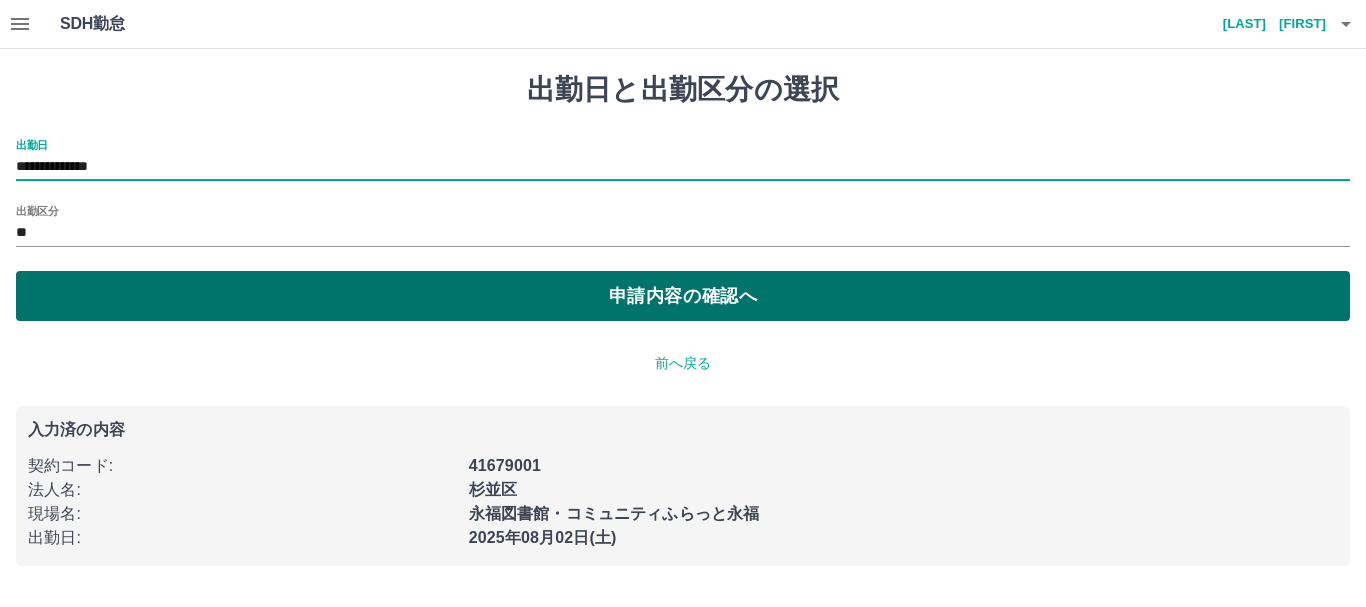 click on "申請内容の確認へ" at bounding box center [683, 296] 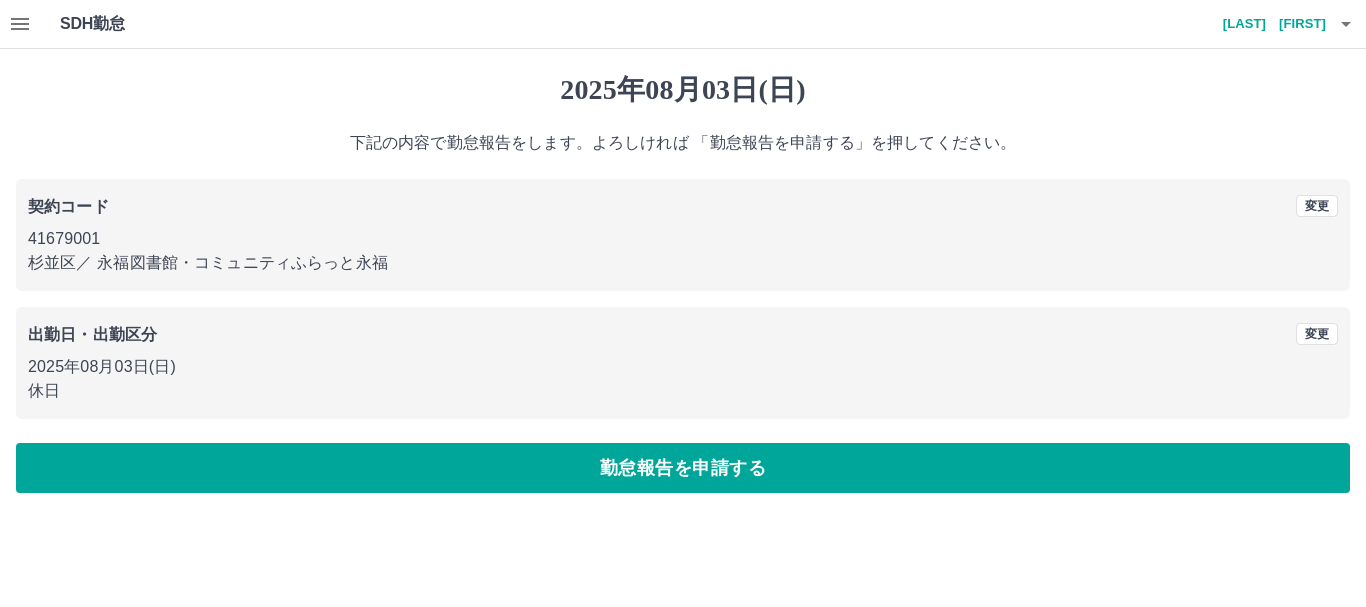 click on "勤怠報告を申請する" at bounding box center [683, 468] 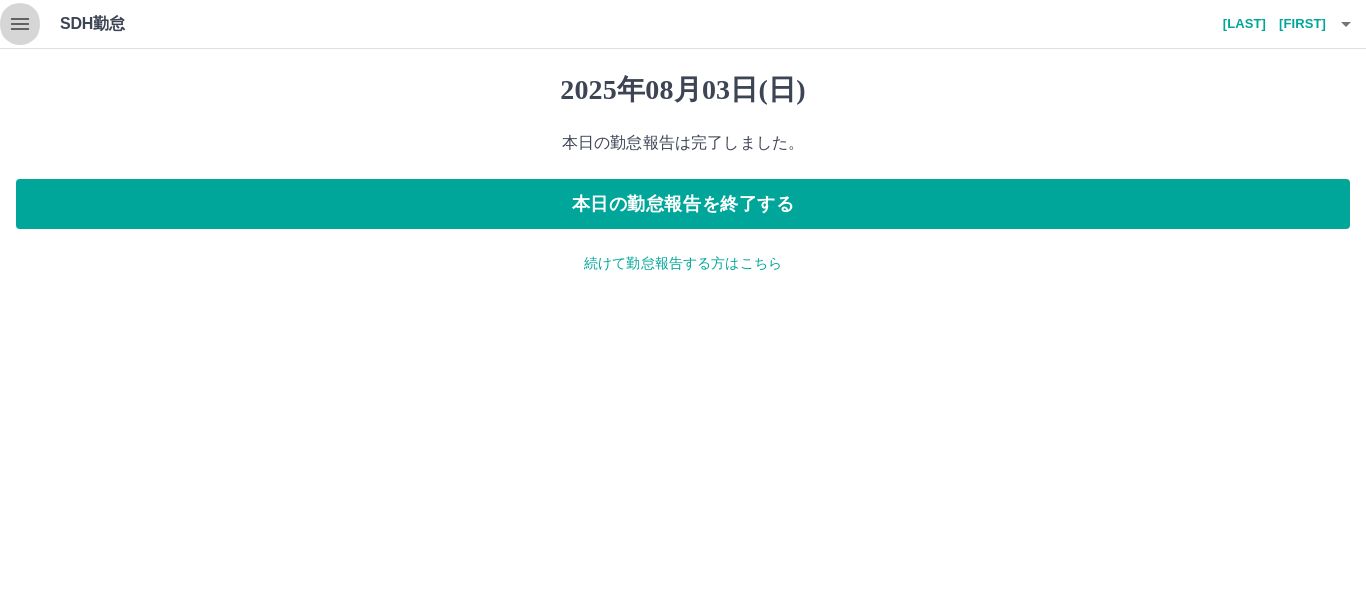click 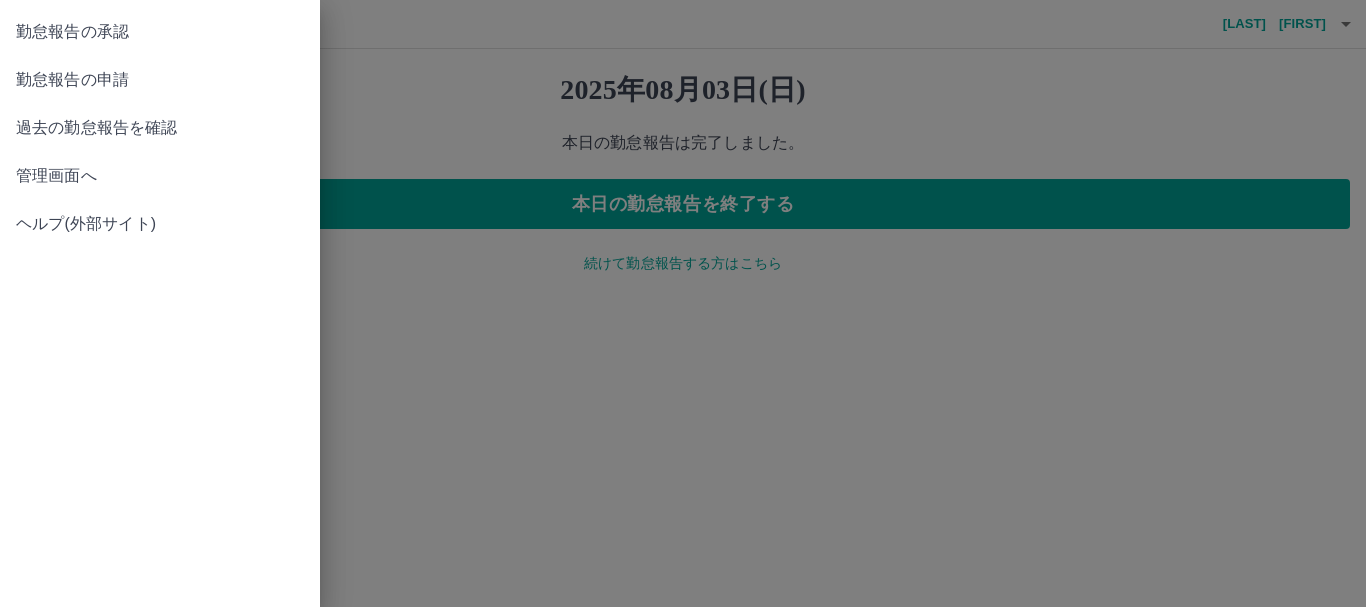 click on "勤怠報告の承認" at bounding box center (160, 32) 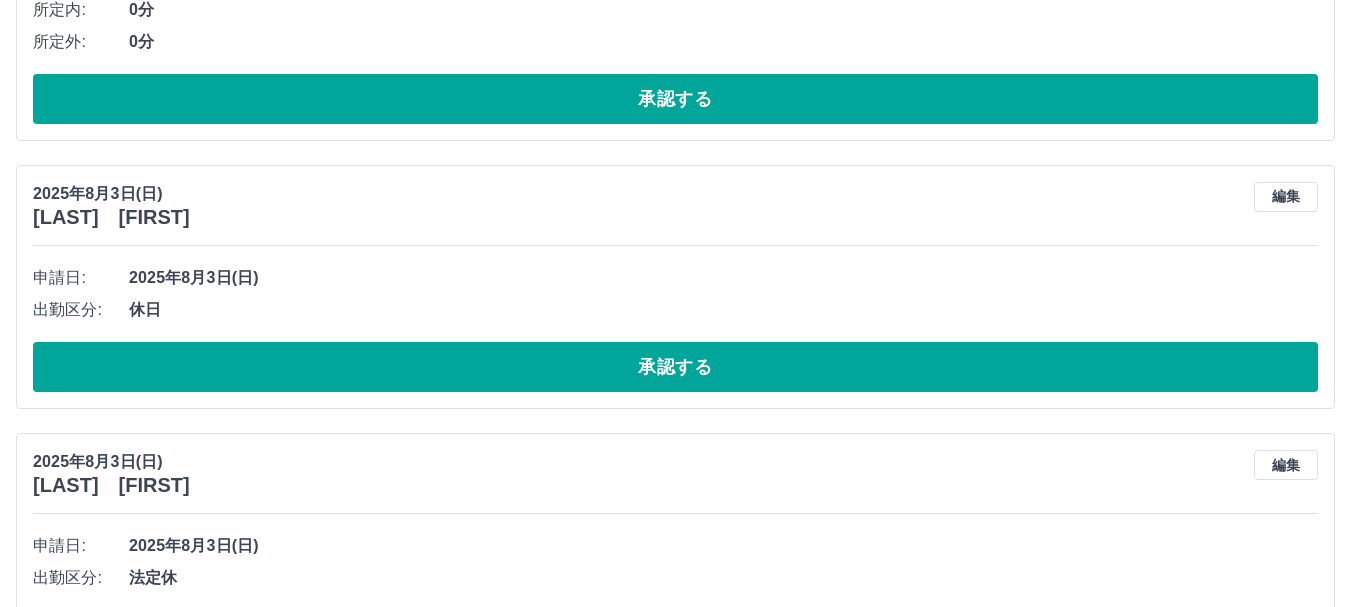 scroll, scrollTop: 1100, scrollLeft: 0, axis: vertical 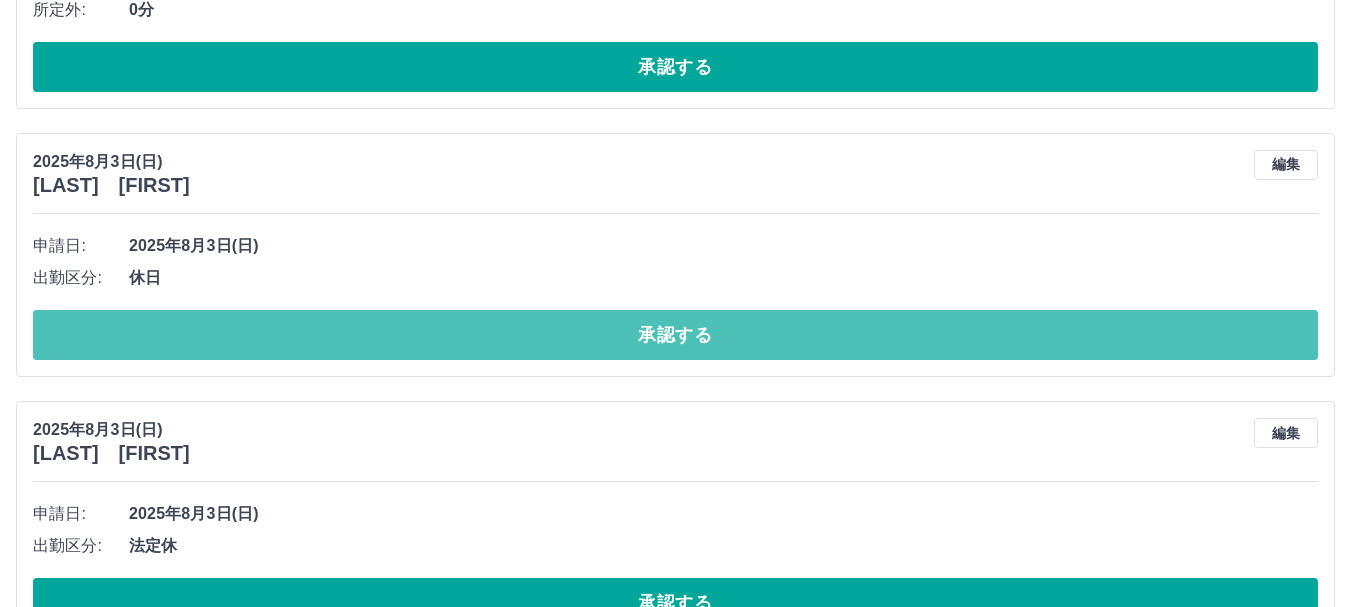 drag, startPoint x: 726, startPoint y: 353, endPoint x: 703, endPoint y: 322, distance: 38.600517 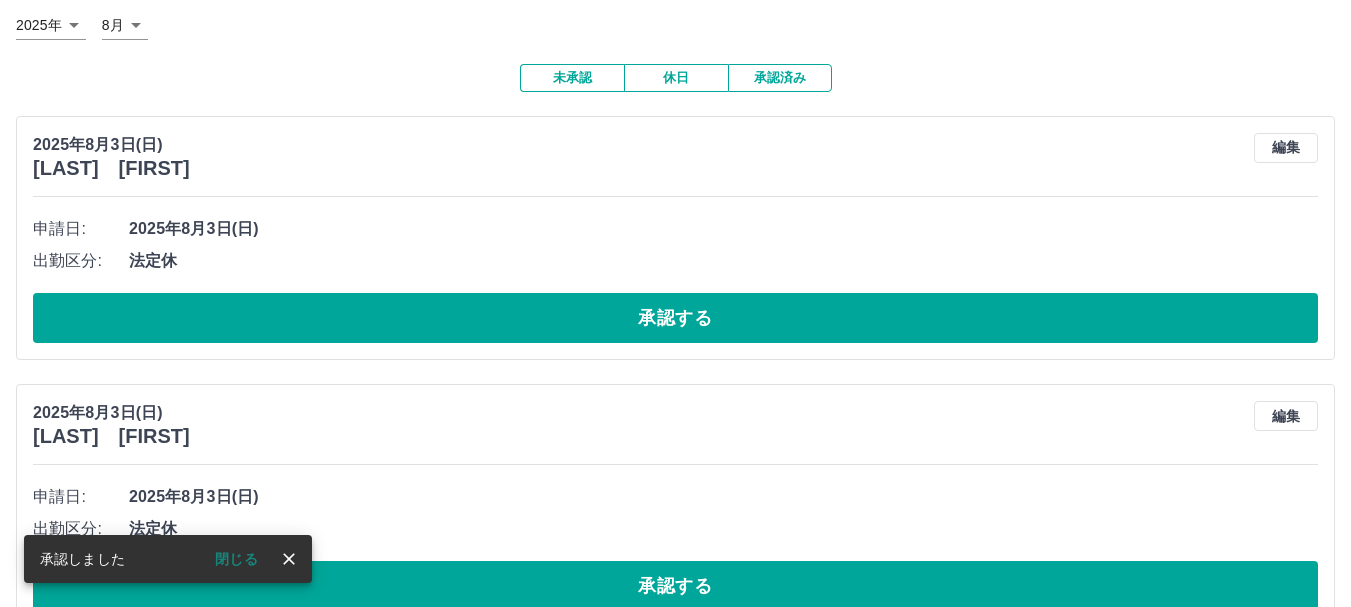 scroll, scrollTop: 0, scrollLeft: 0, axis: both 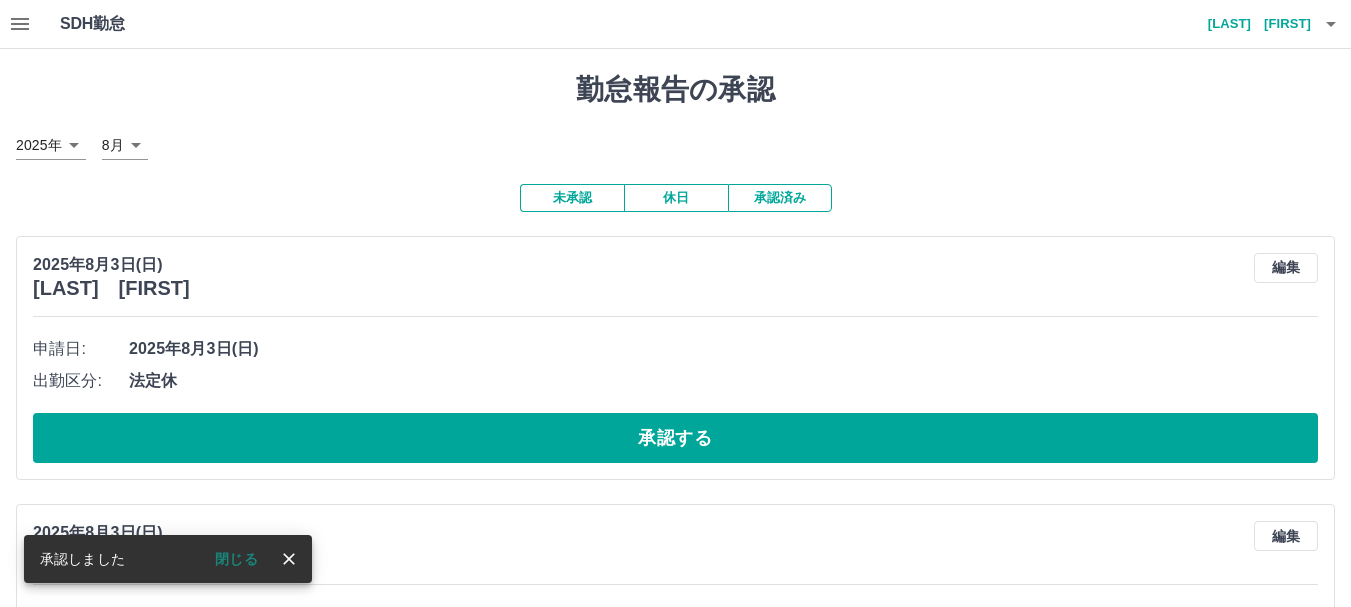 click at bounding box center [20, 24] 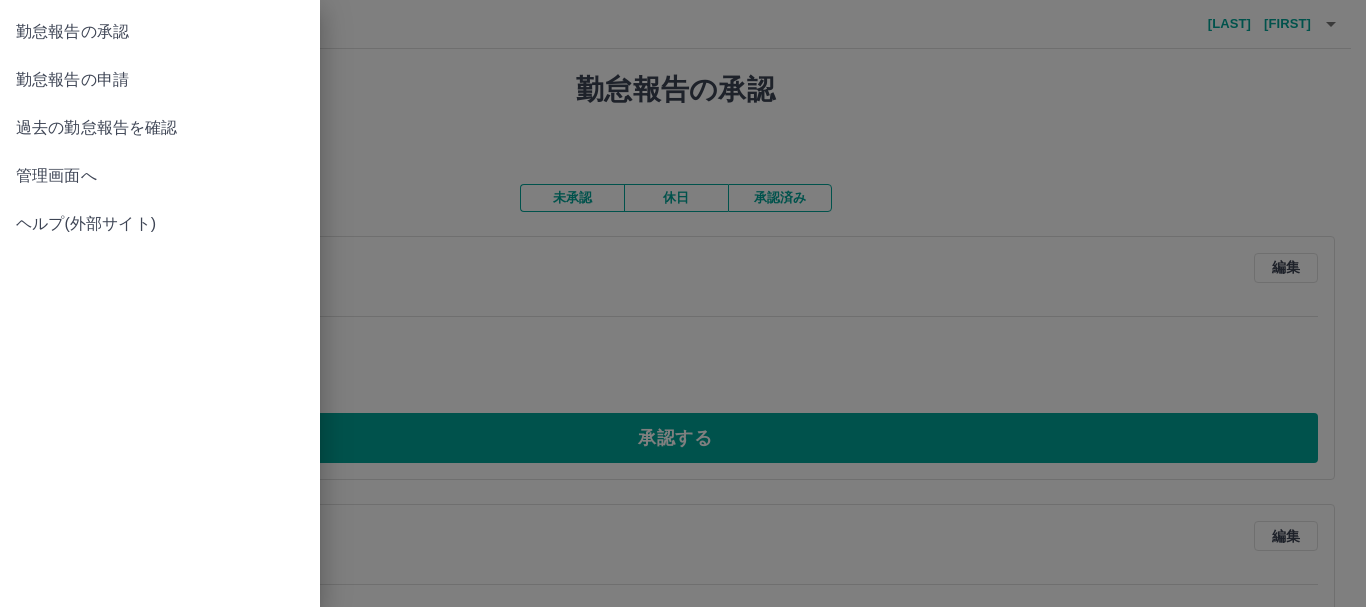 click on "管理画面へ" at bounding box center (160, 176) 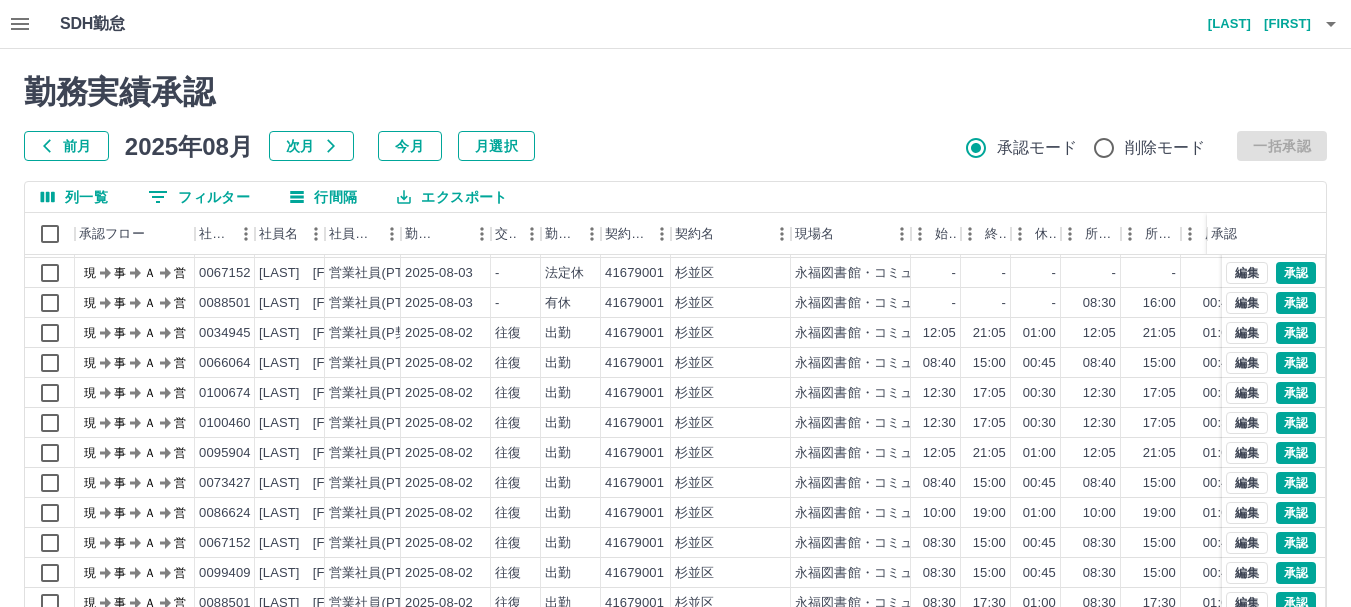 scroll, scrollTop: 102, scrollLeft: 0, axis: vertical 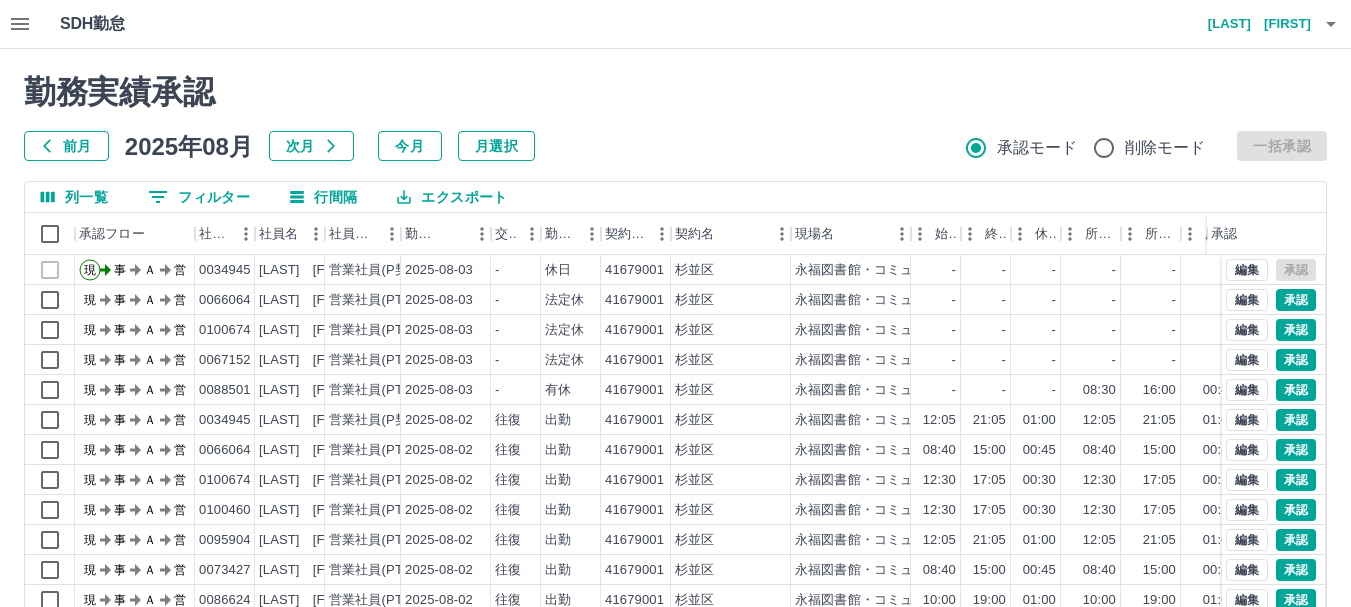 click 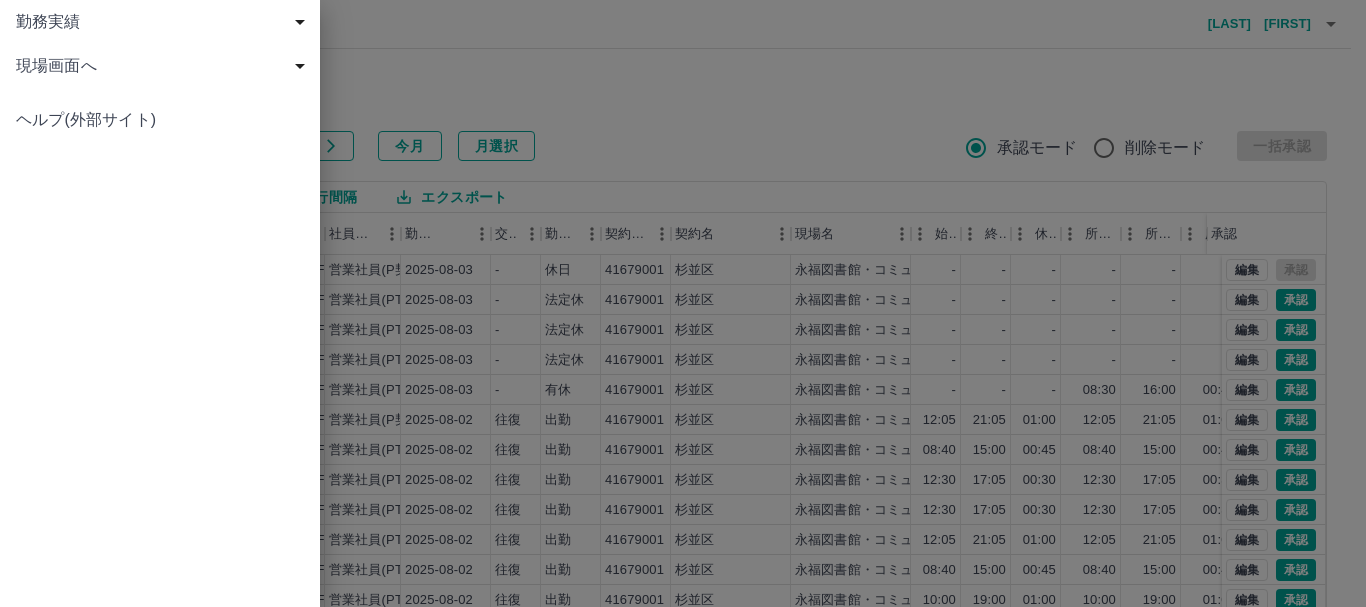 click on "現場画面へ" at bounding box center [164, 66] 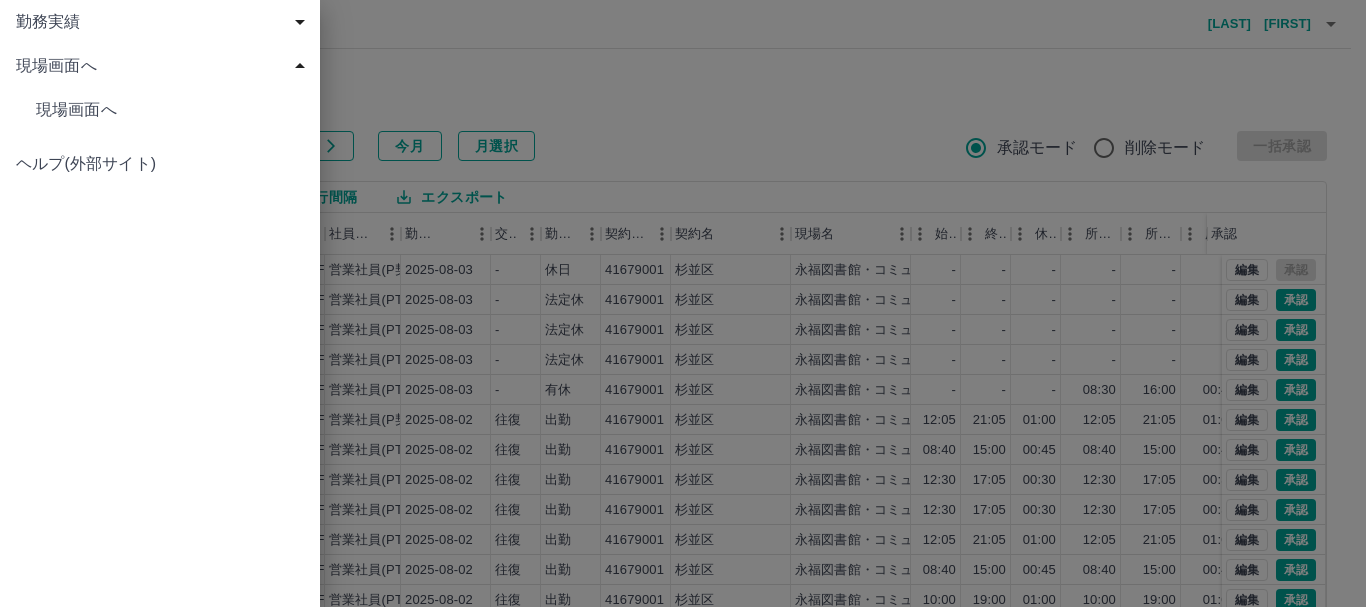 click on "現場画面へ" at bounding box center (170, 110) 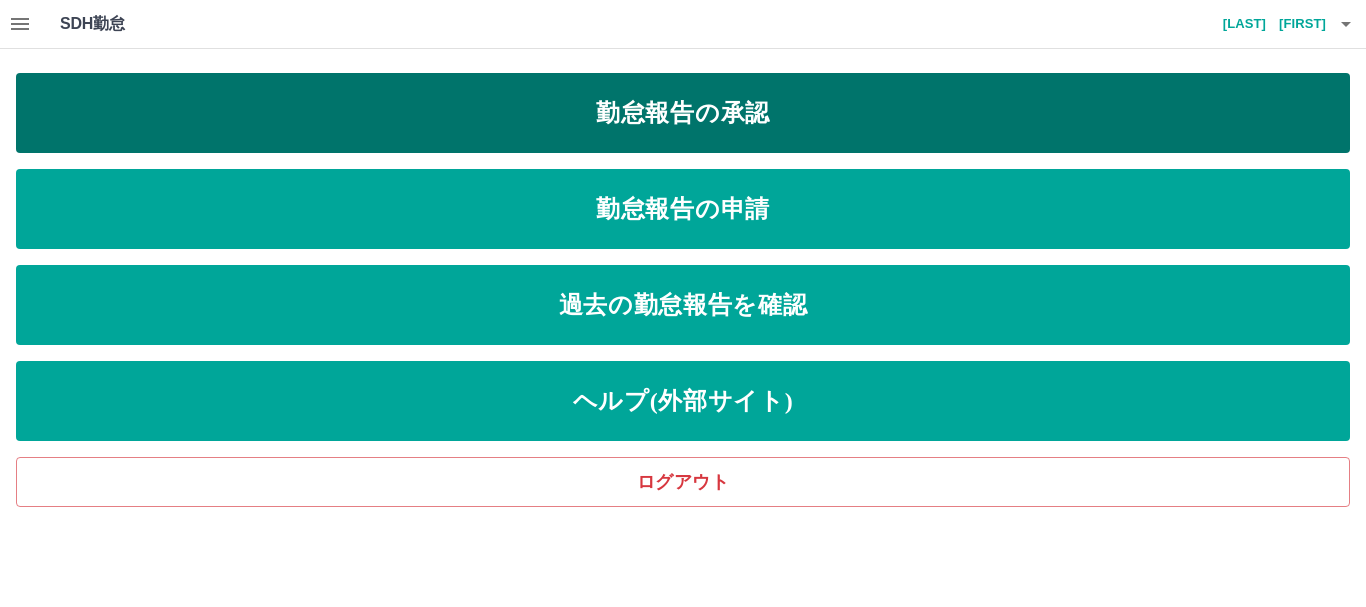 click on "勤怠報告の承認" at bounding box center (683, 113) 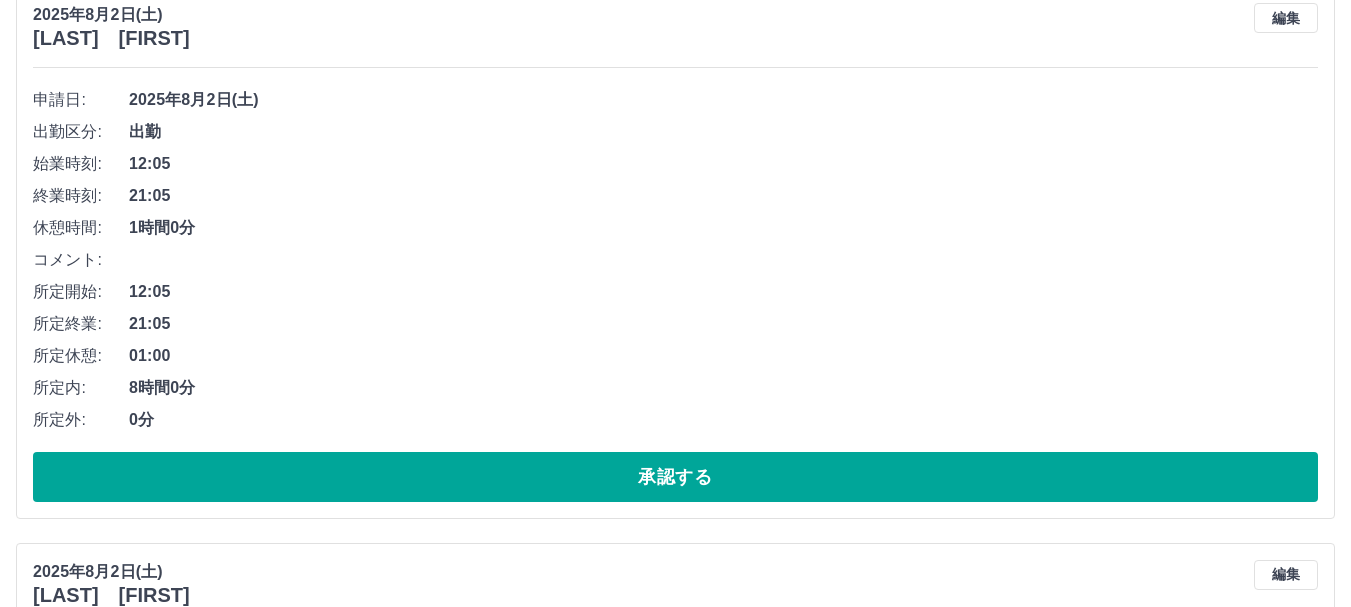 scroll, scrollTop: 3500, scrollLeft: 0, axis: vertical 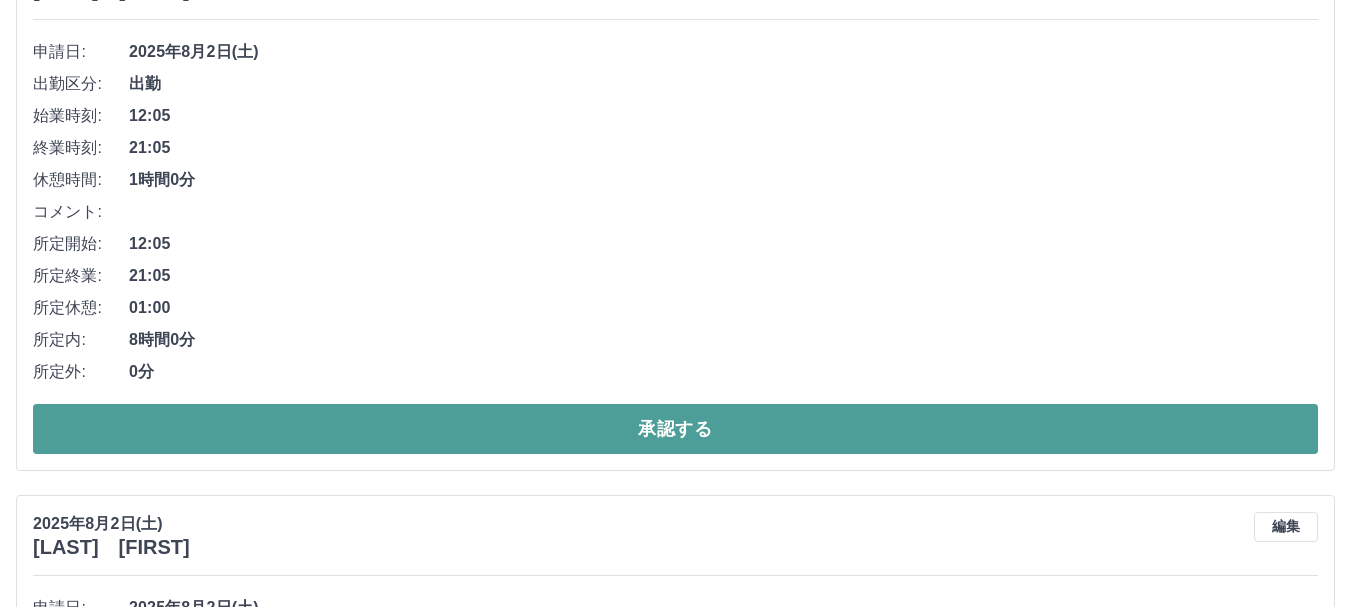 click on "承認する" at bounding box center (675, 429) 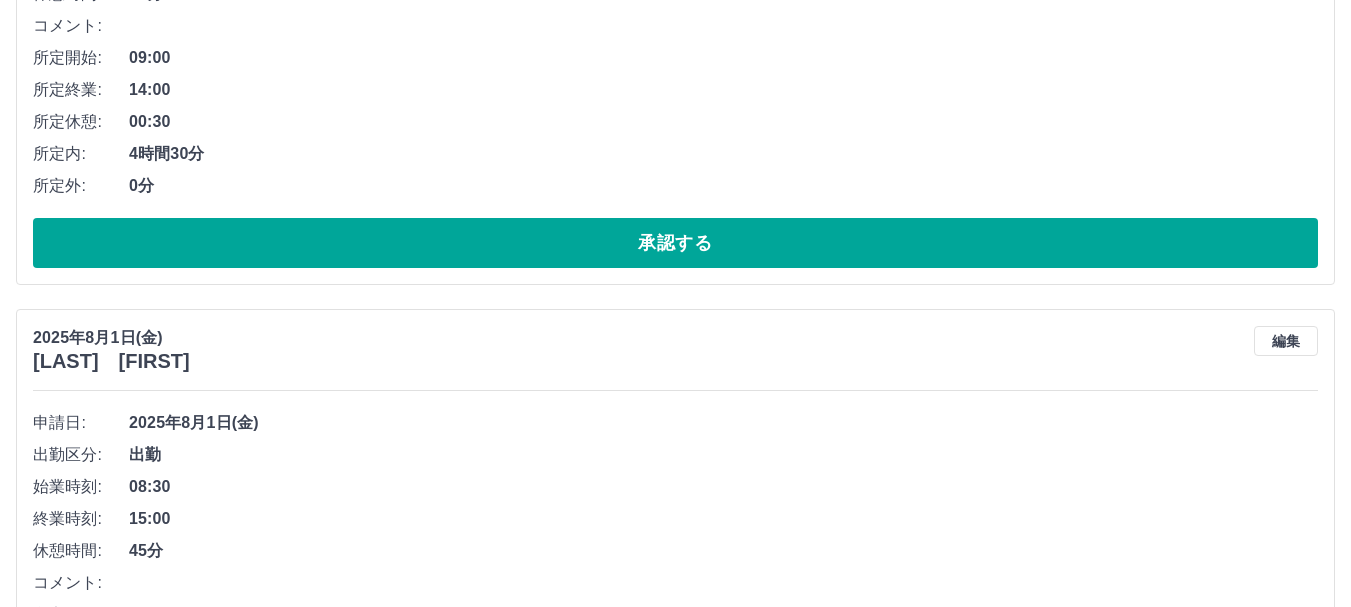 scroll, scrollTop: 10643, scrollLeft: 0, axis: vertical 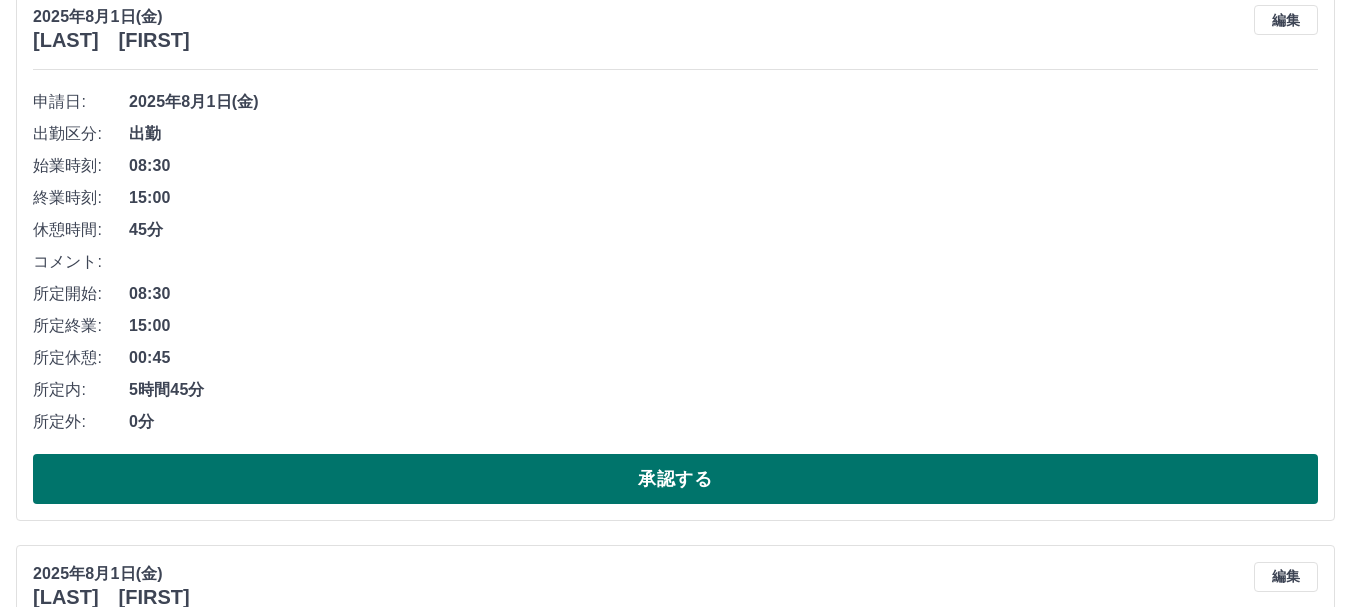 click on "承認する" at bounding box center [675, 479] 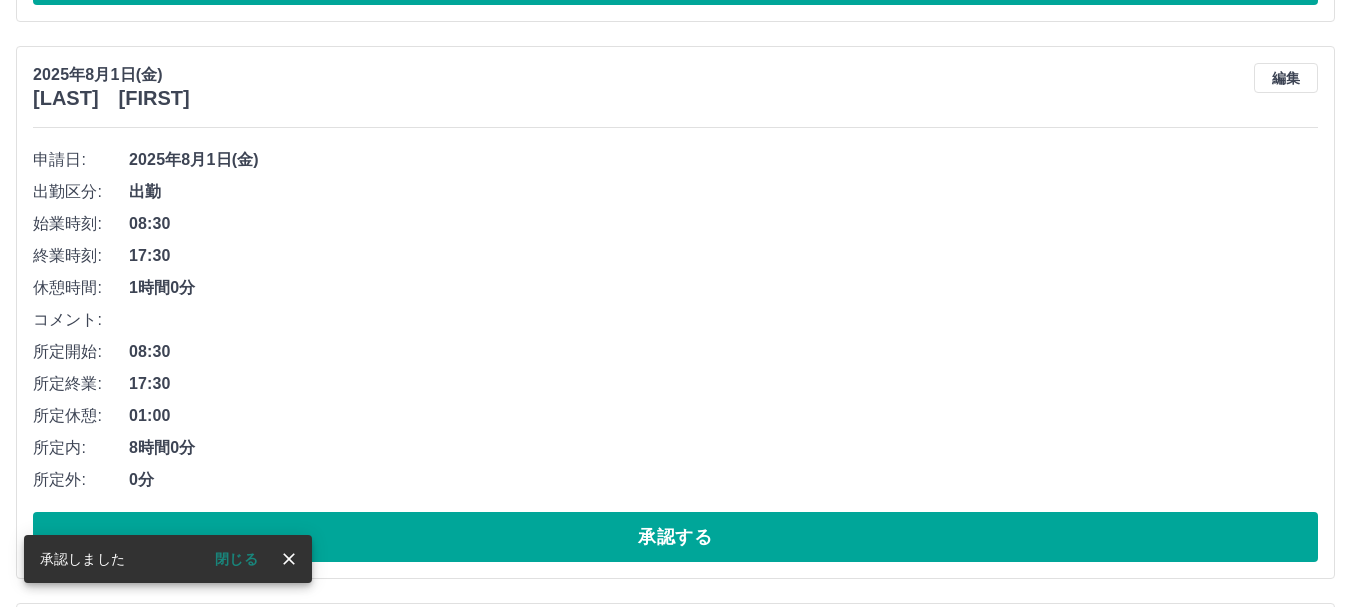 scroll, scrollTop: 10586, scrollLeft: 0, axis: vertical 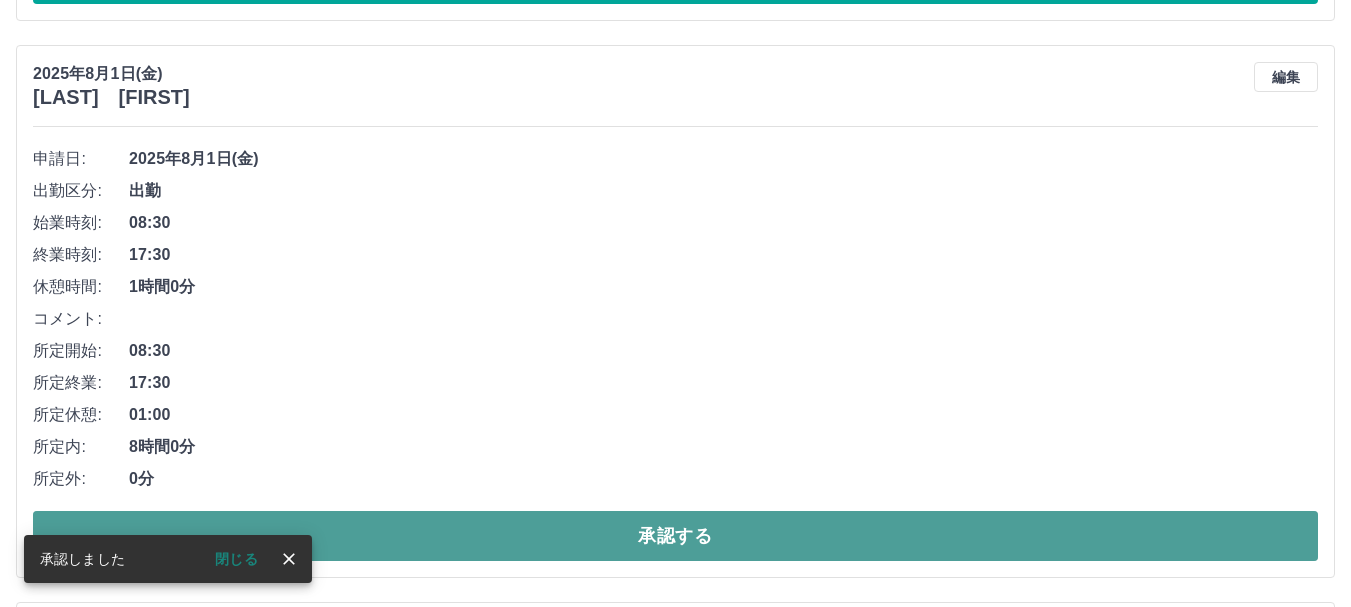 click on "承認する" at bounding box center [675, 536] 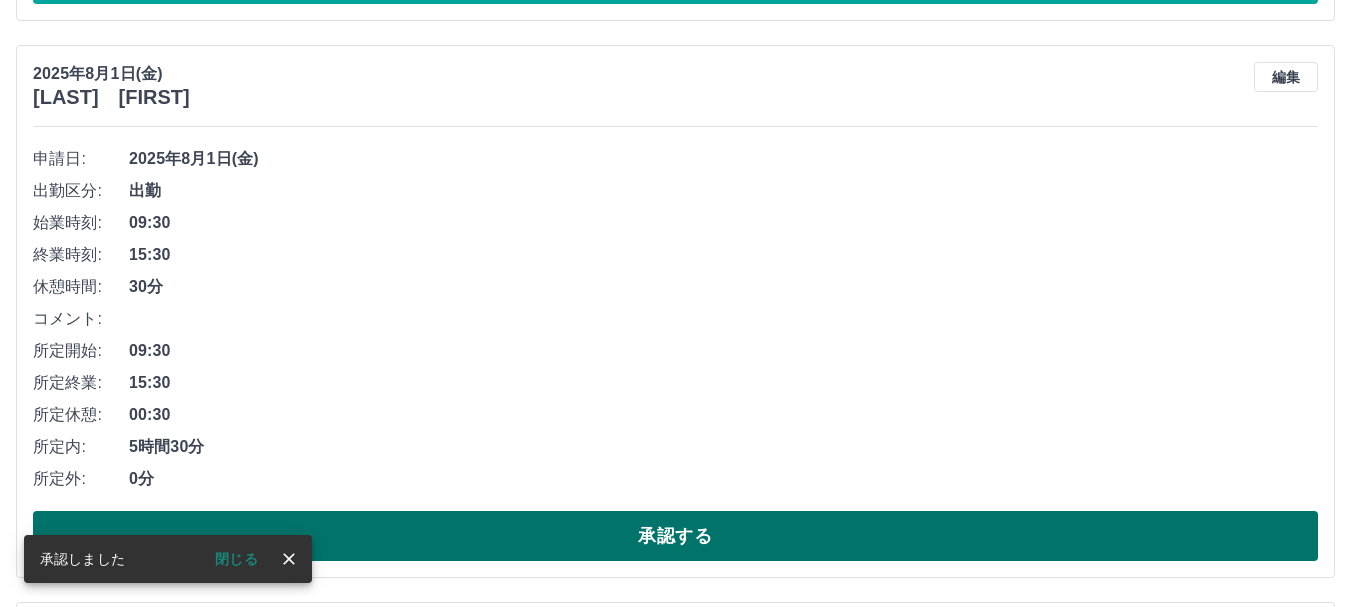 click on "承認する" at bounding box center (675, 536) 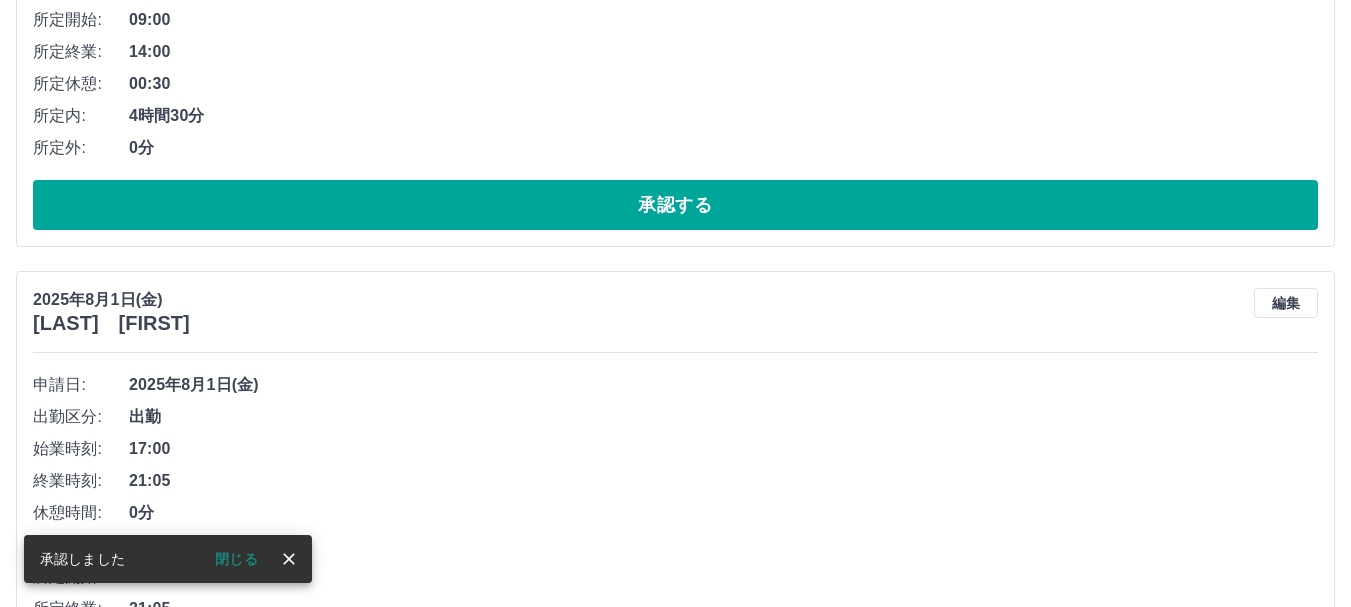 scroll, scrollTop: 10583, scrollLeft: 0, axis: vertical 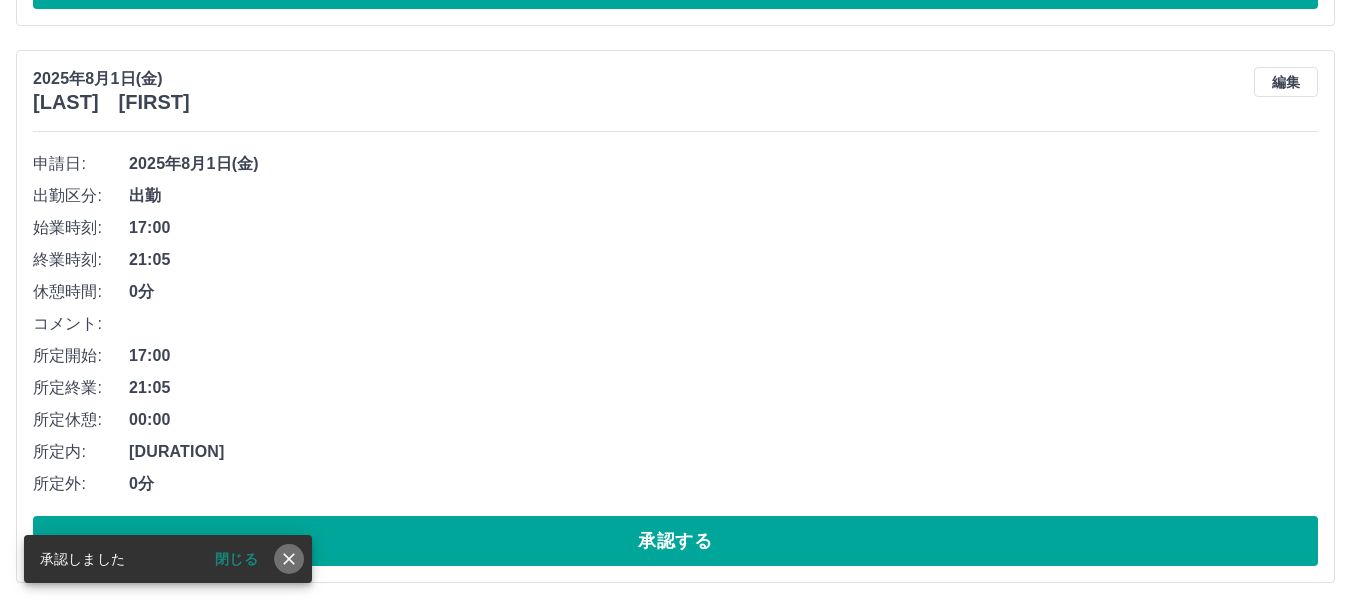 click 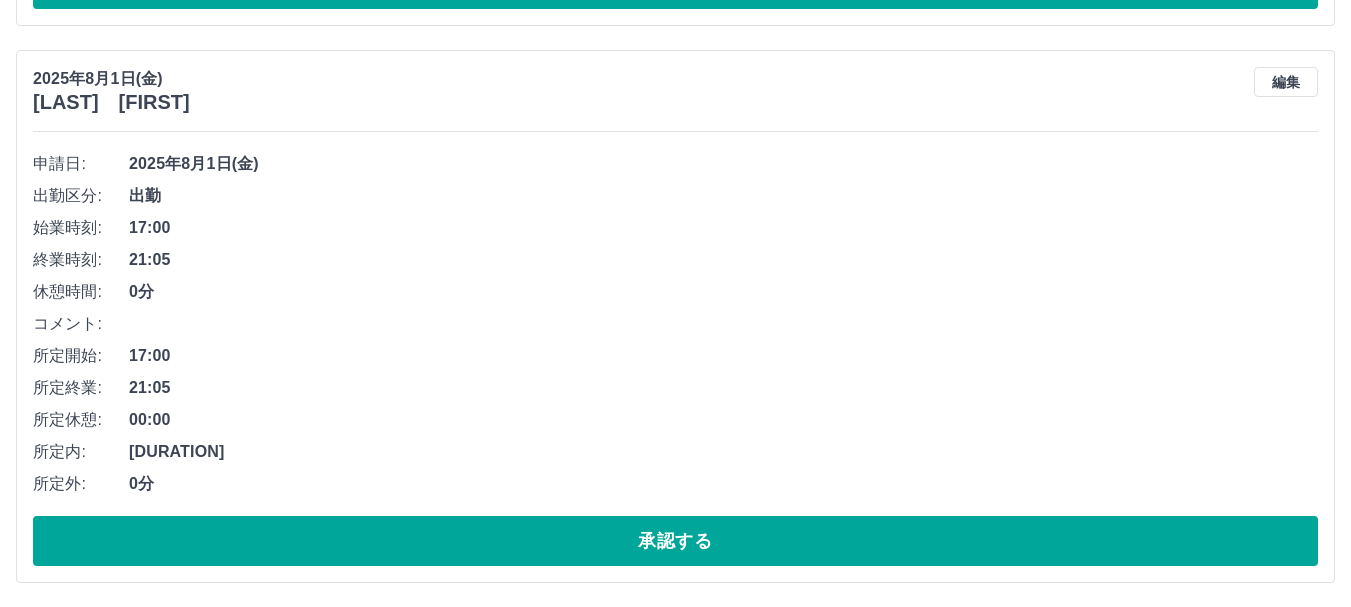 scroll, scrollTop: 10083, scrollLeft: 0, axis: vertical 